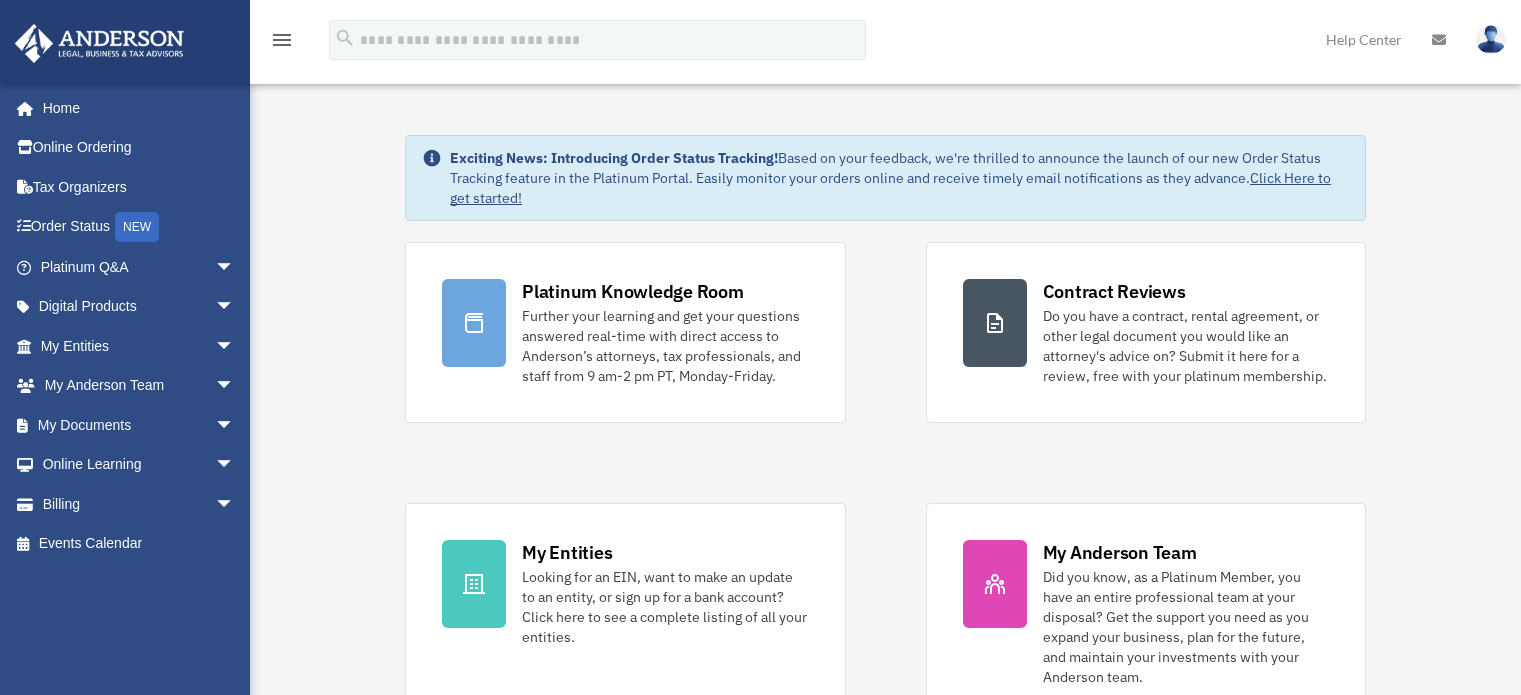 scroll, scrollTop: 0, scrollLeft: 0, axis: both 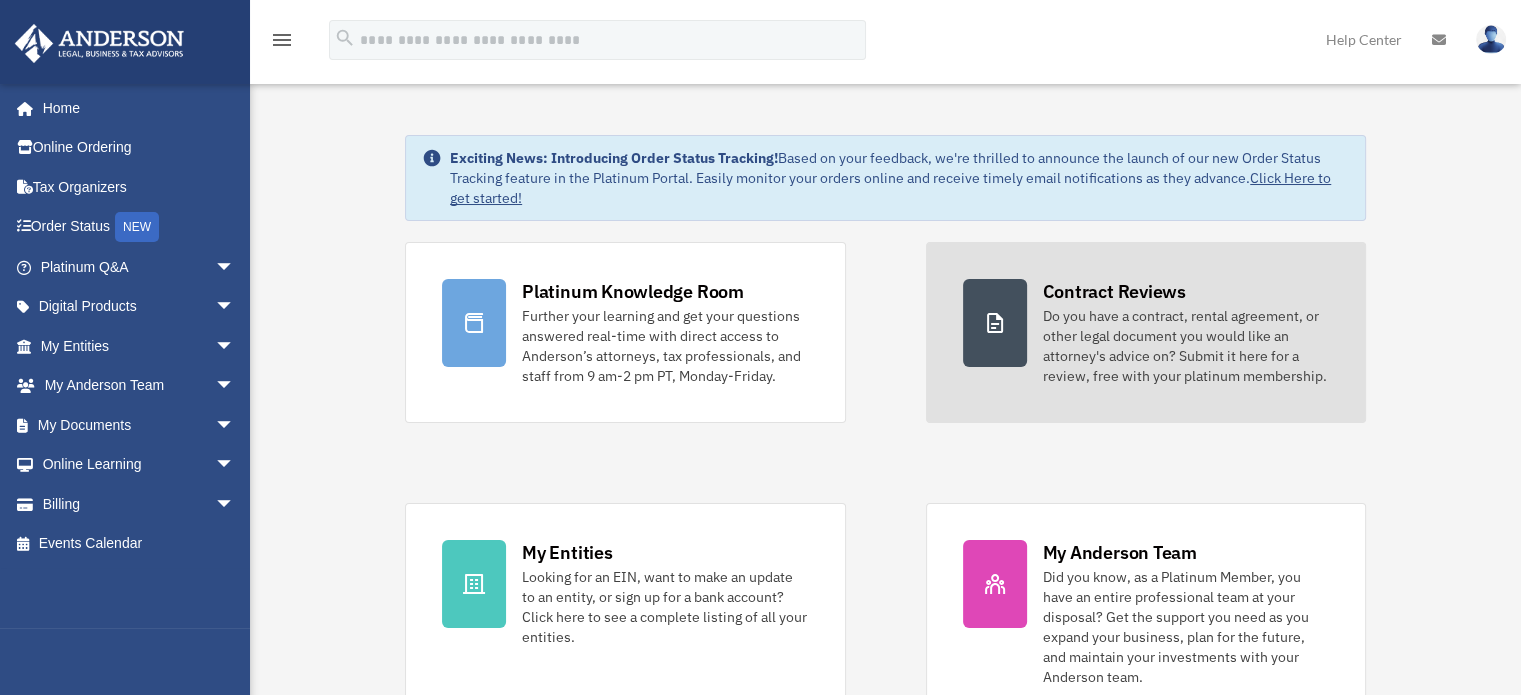 click on "Do you have a contract, rental agreement, or other legal document you would like an attorney's advice on?  Submit it here for a  review, free with your platinum membership." at bounding box center (1186, 346) 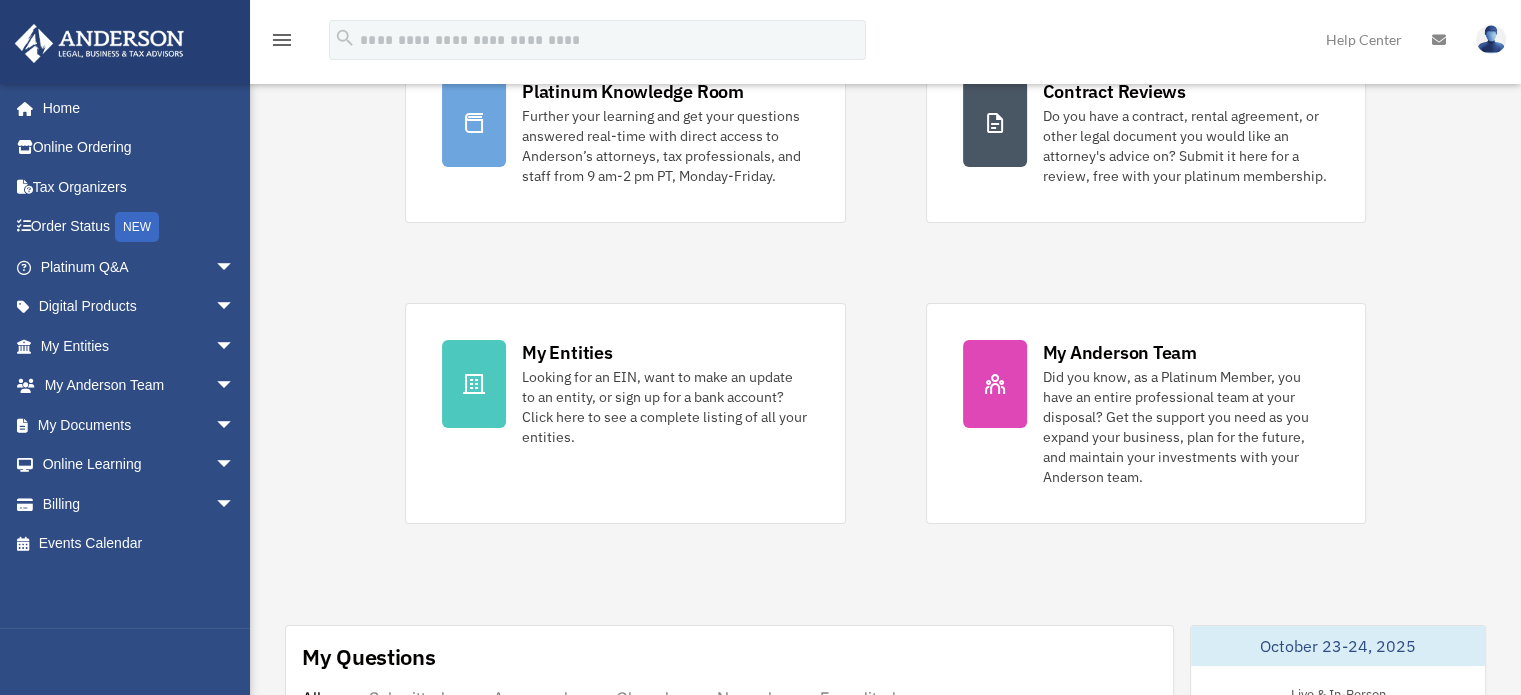 scroll, scrollTop: 300, scrollLeft: 0, axis: vertical 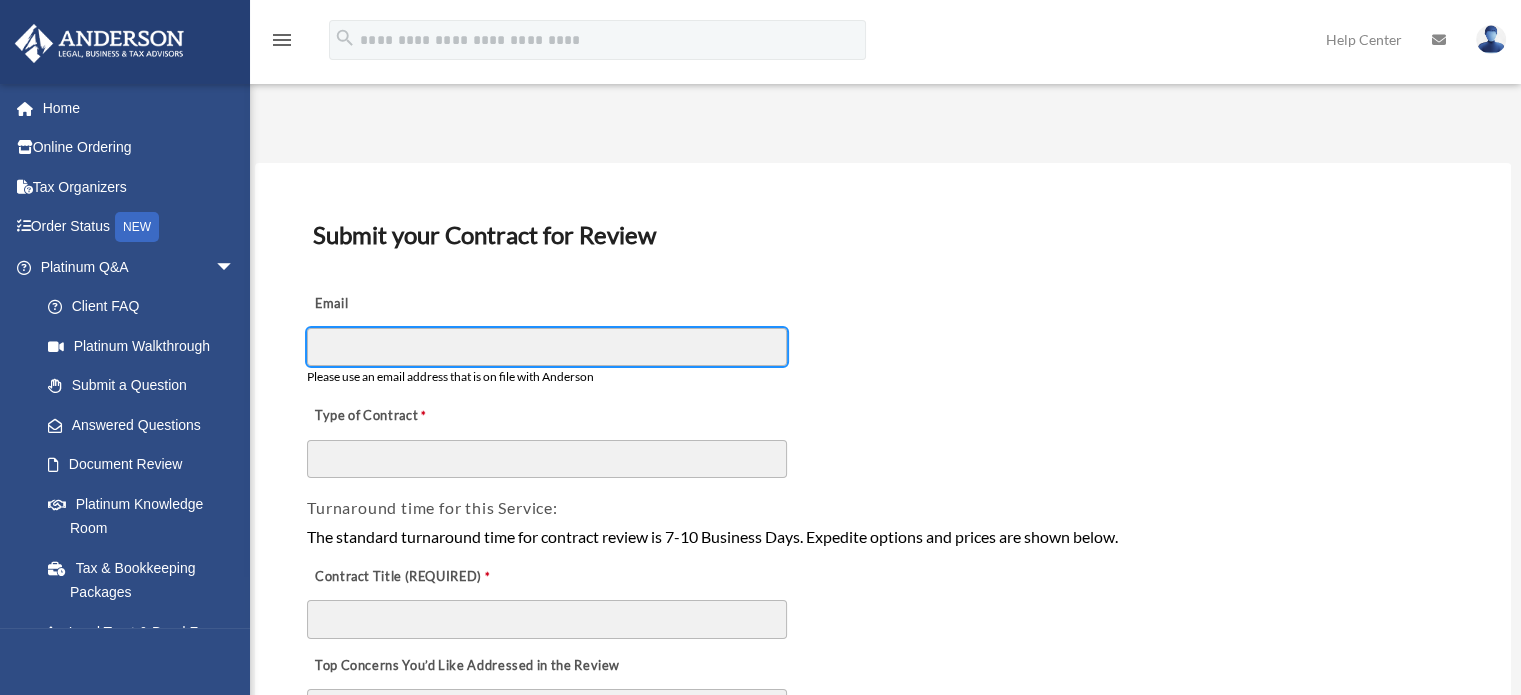 click on "Email" at bounding box center (547, 347) 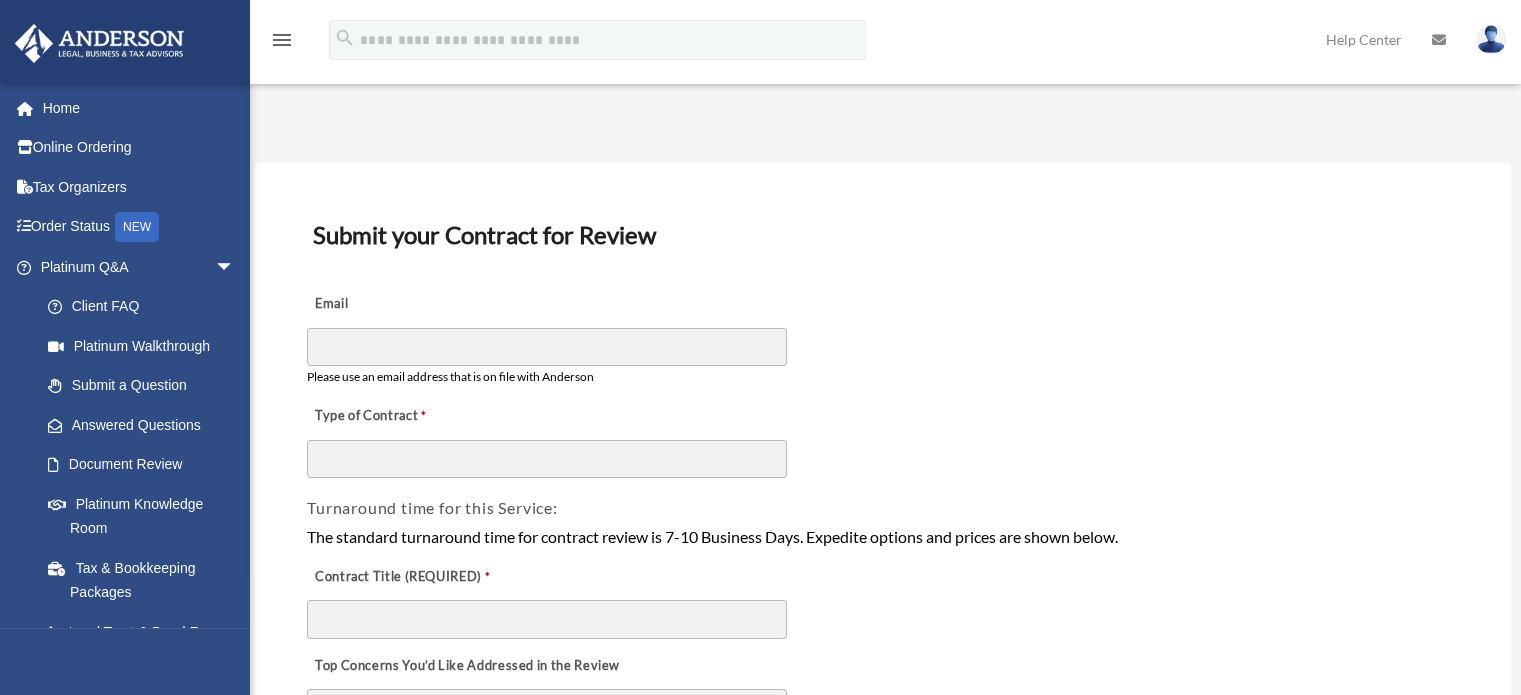click on "Type of Contract" at bounding box center (883, 435) 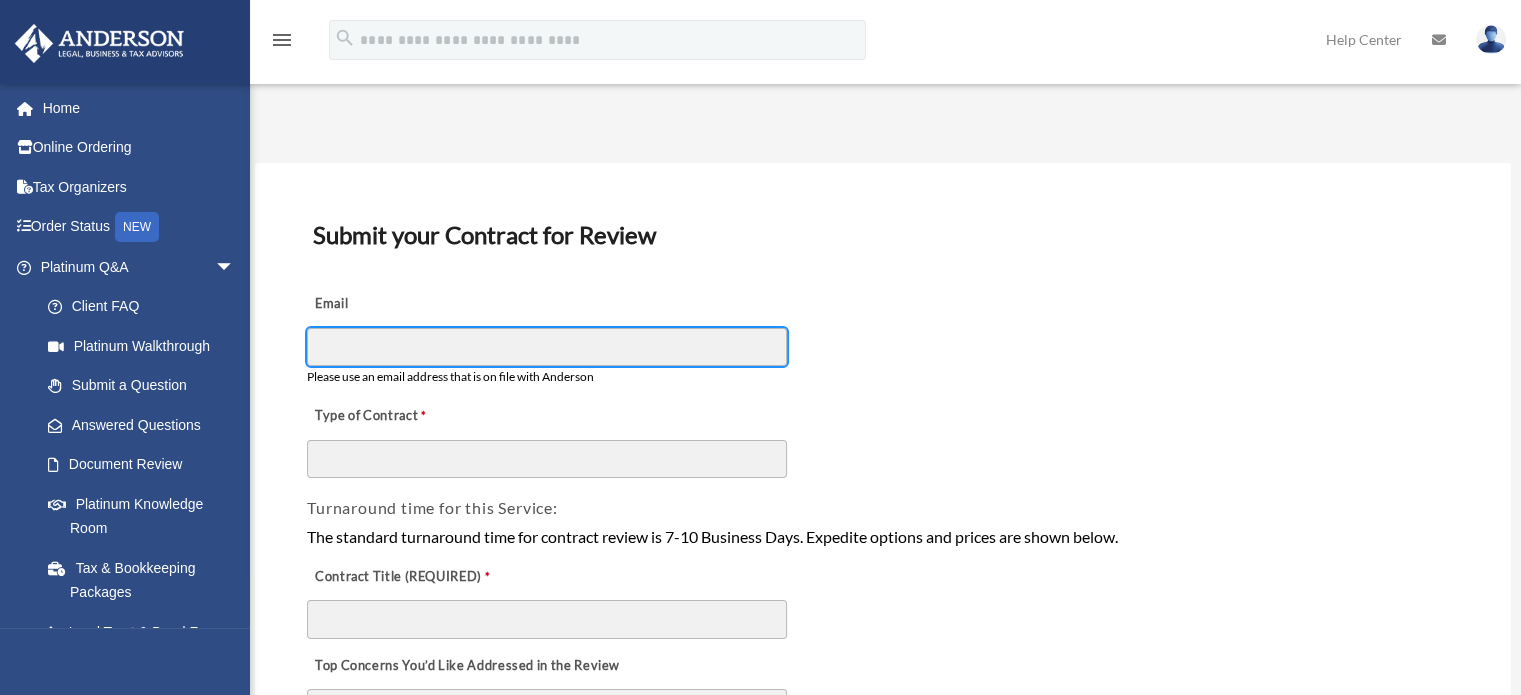 click on "Email" at bounding box center (547, 347) 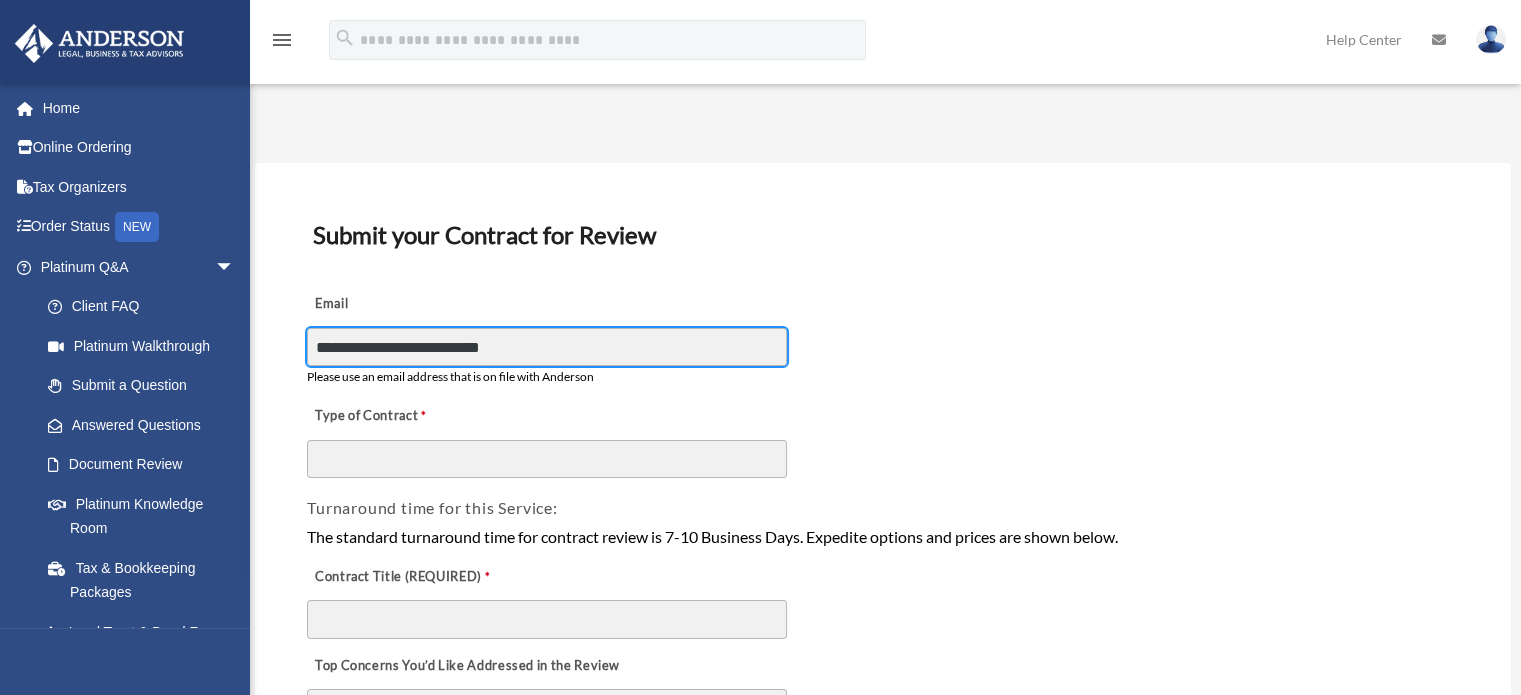 type on "**********" 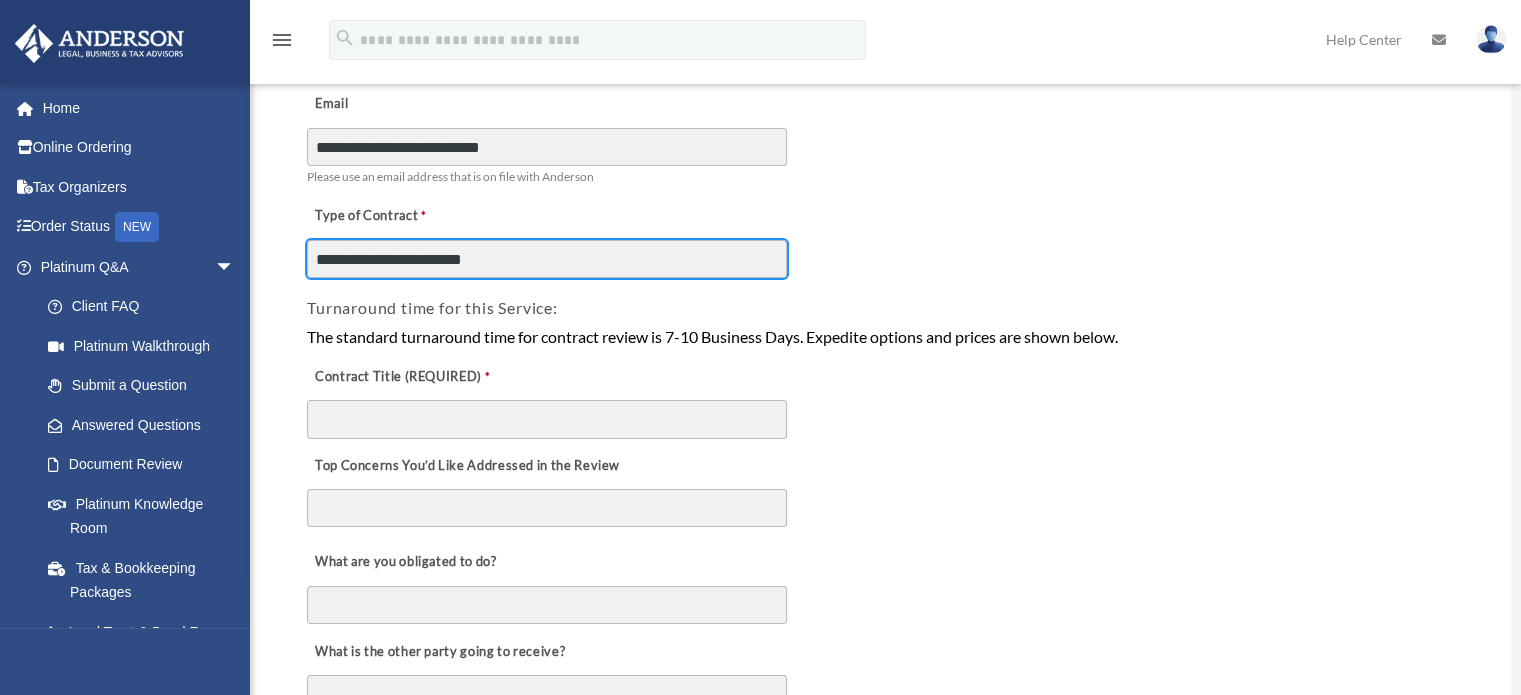 scroll, scrollTop: 300, scrollLeft: 0, axis: vertical 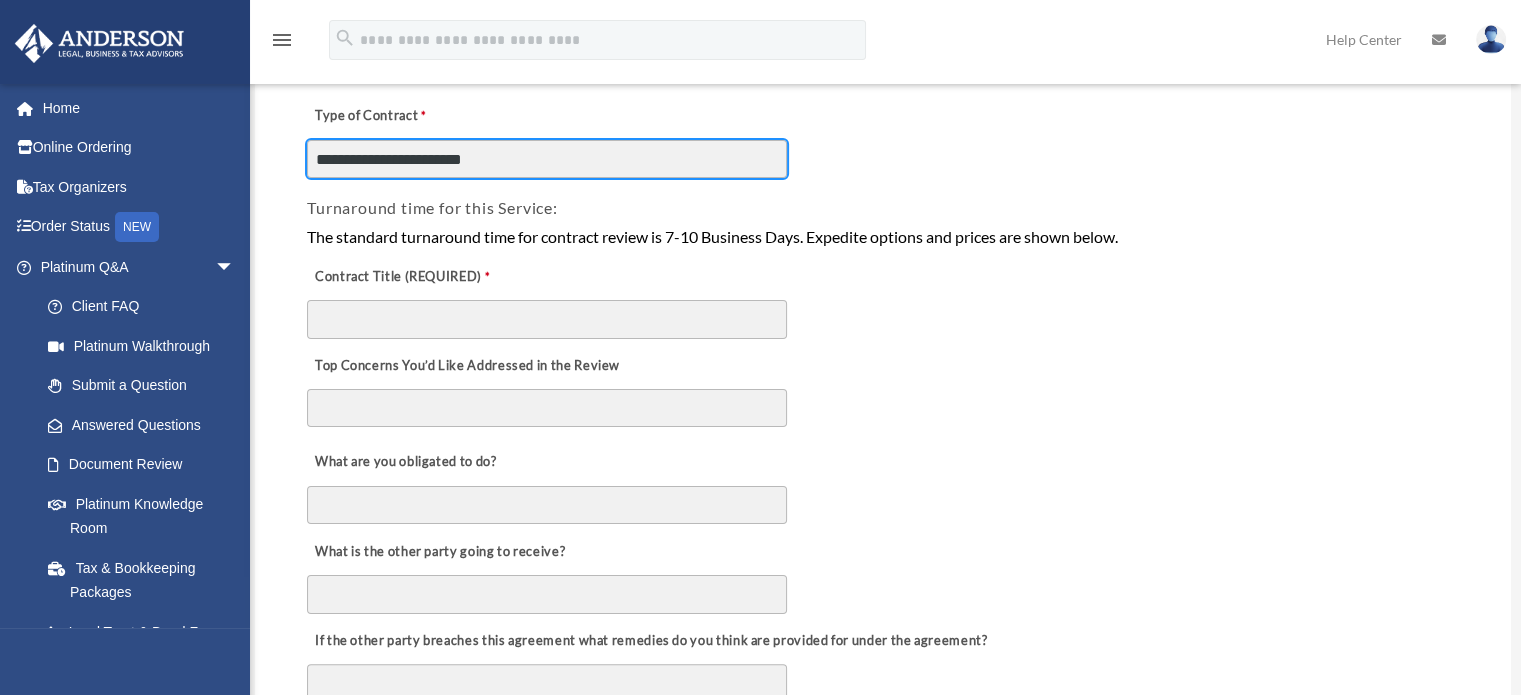 type on "**********" 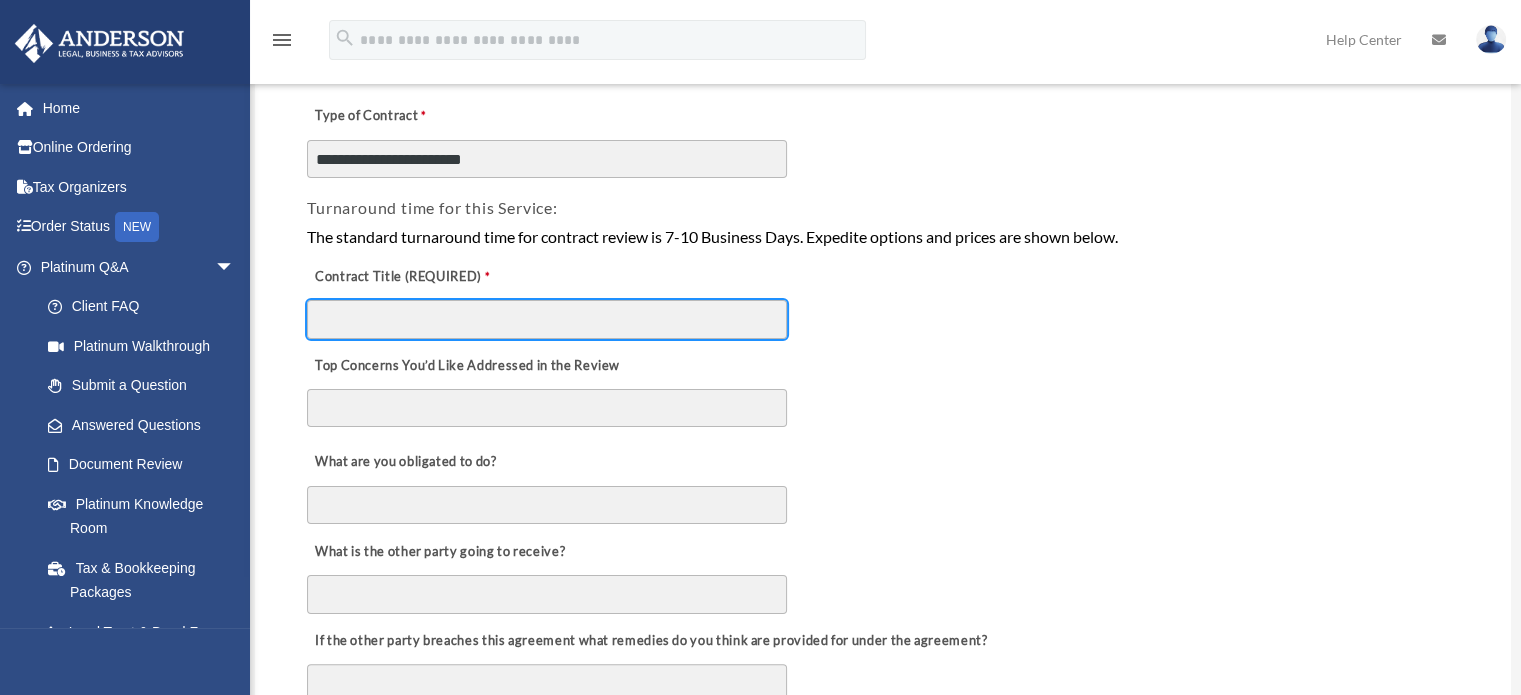 click on "Contract Title (REQUIRED)" at bounding box center (547, 319) 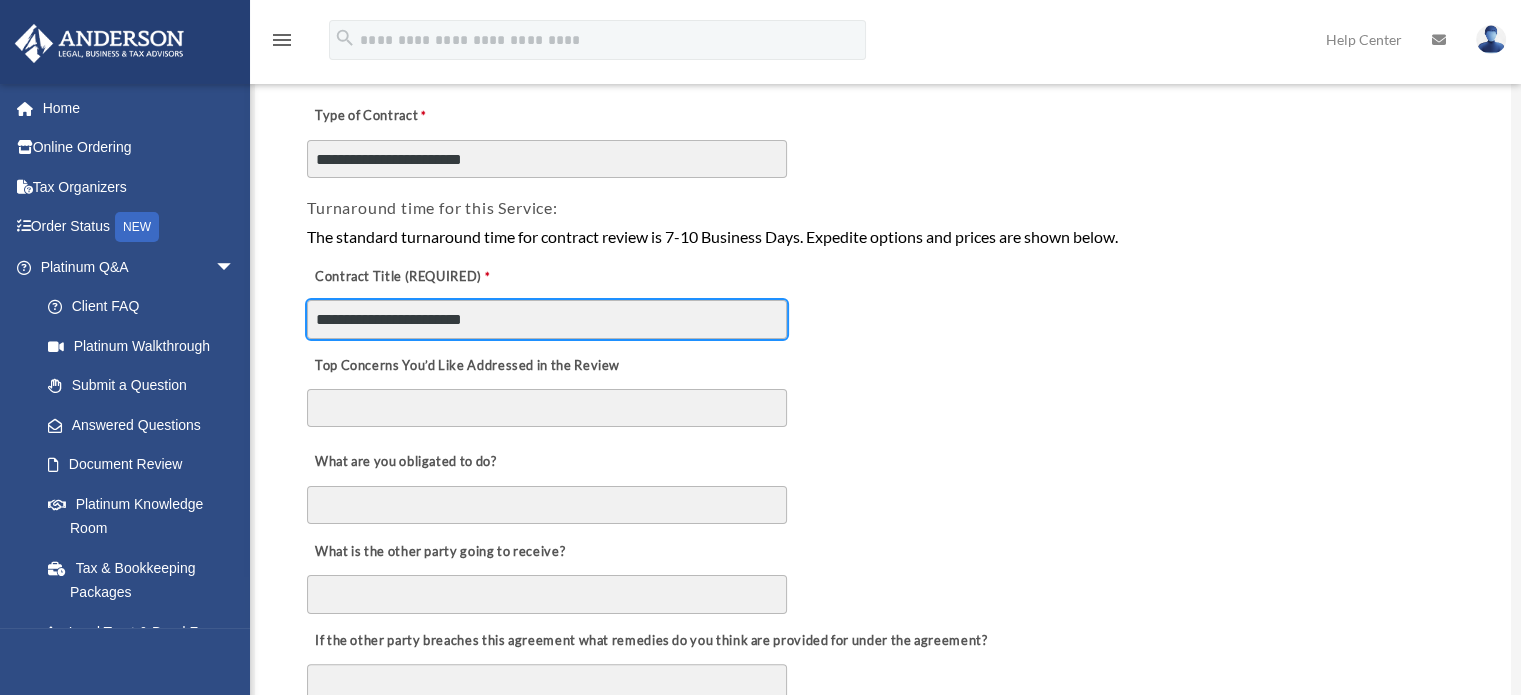 type on "**********" 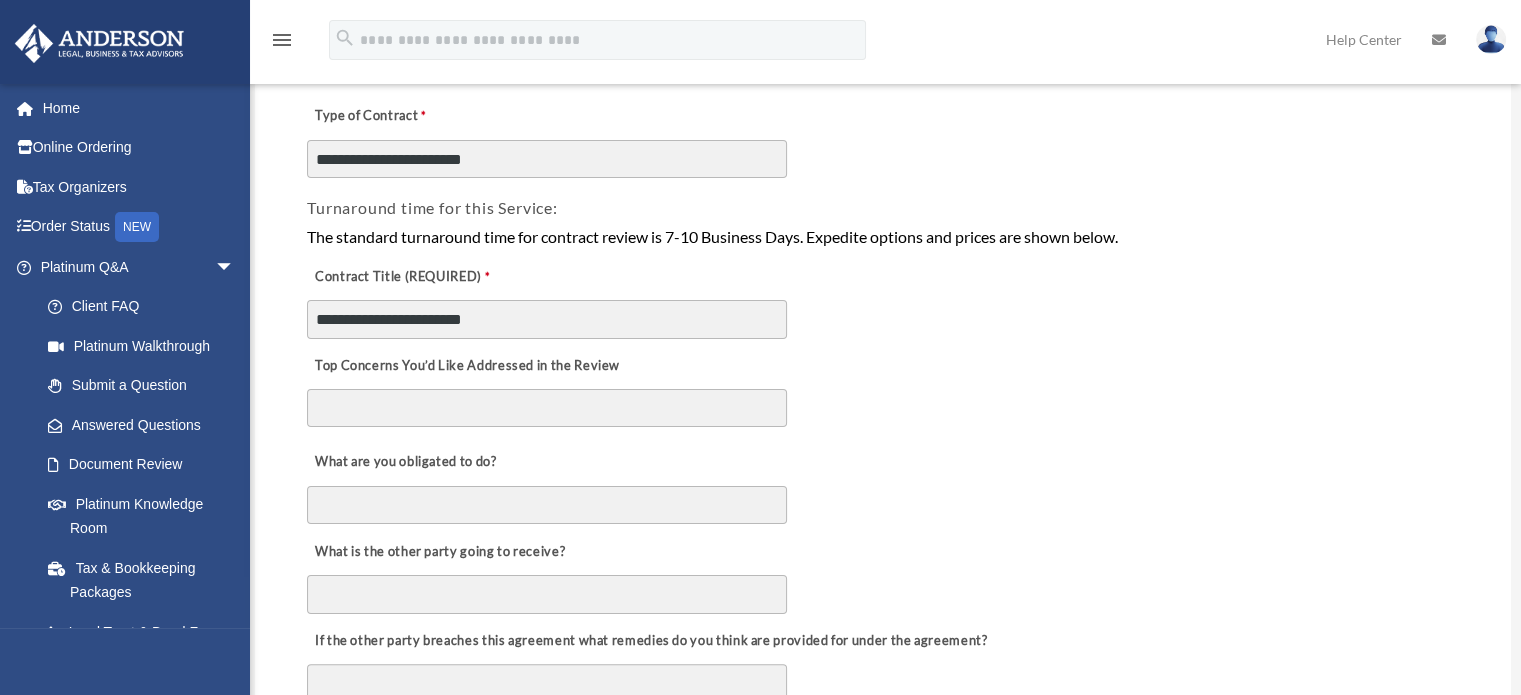 click on "Top Concerns You’d Like Addressed in the Review" at bounding box center [883, 389] 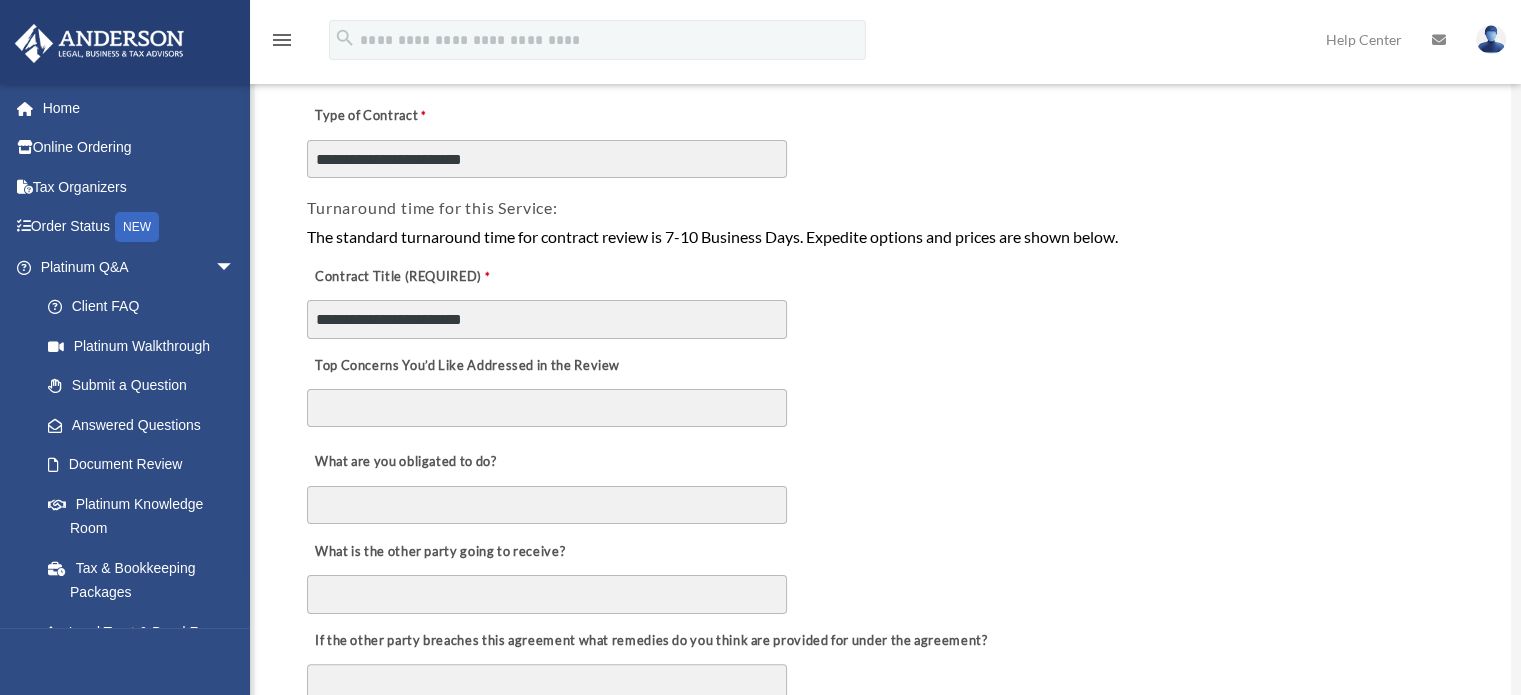 click on "Top Concerns You’d Like Addressed in the Review" at bounding box center (547, 408) 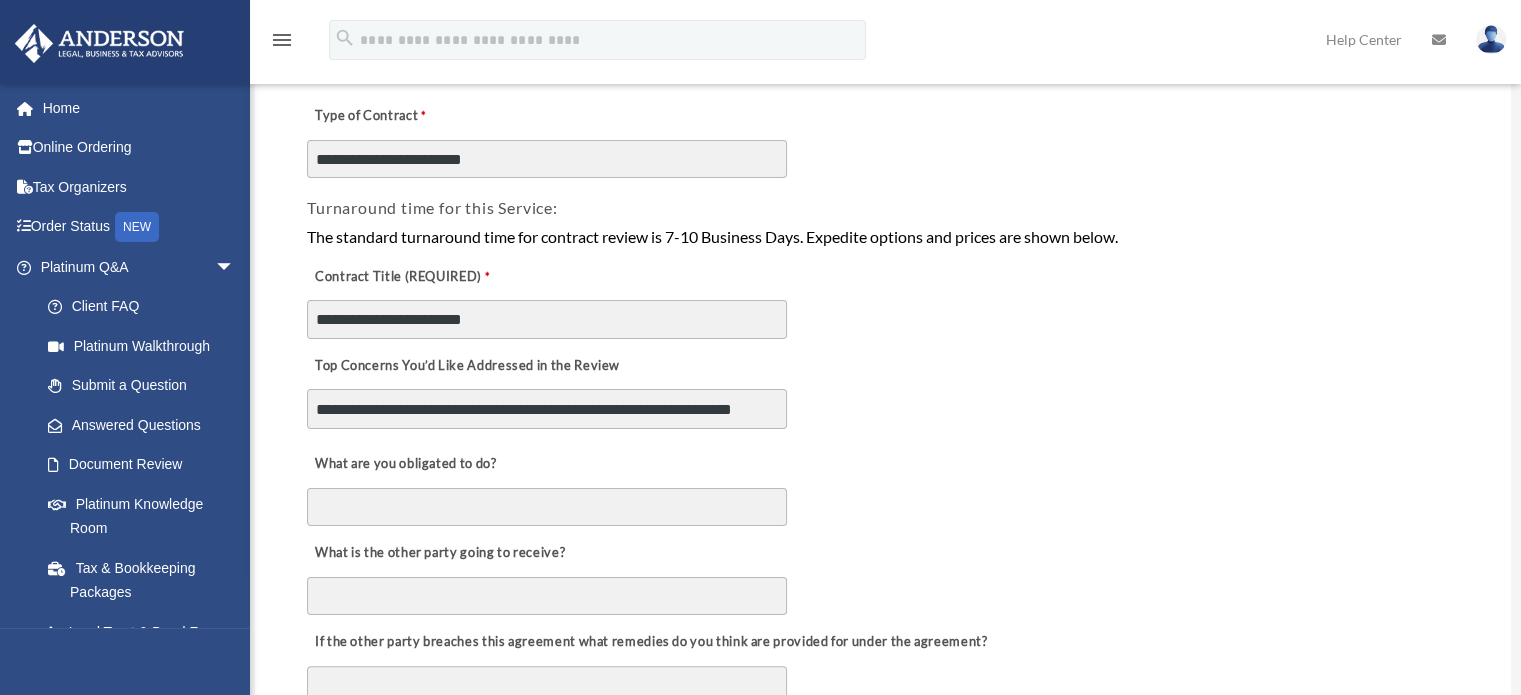 type on "**********" 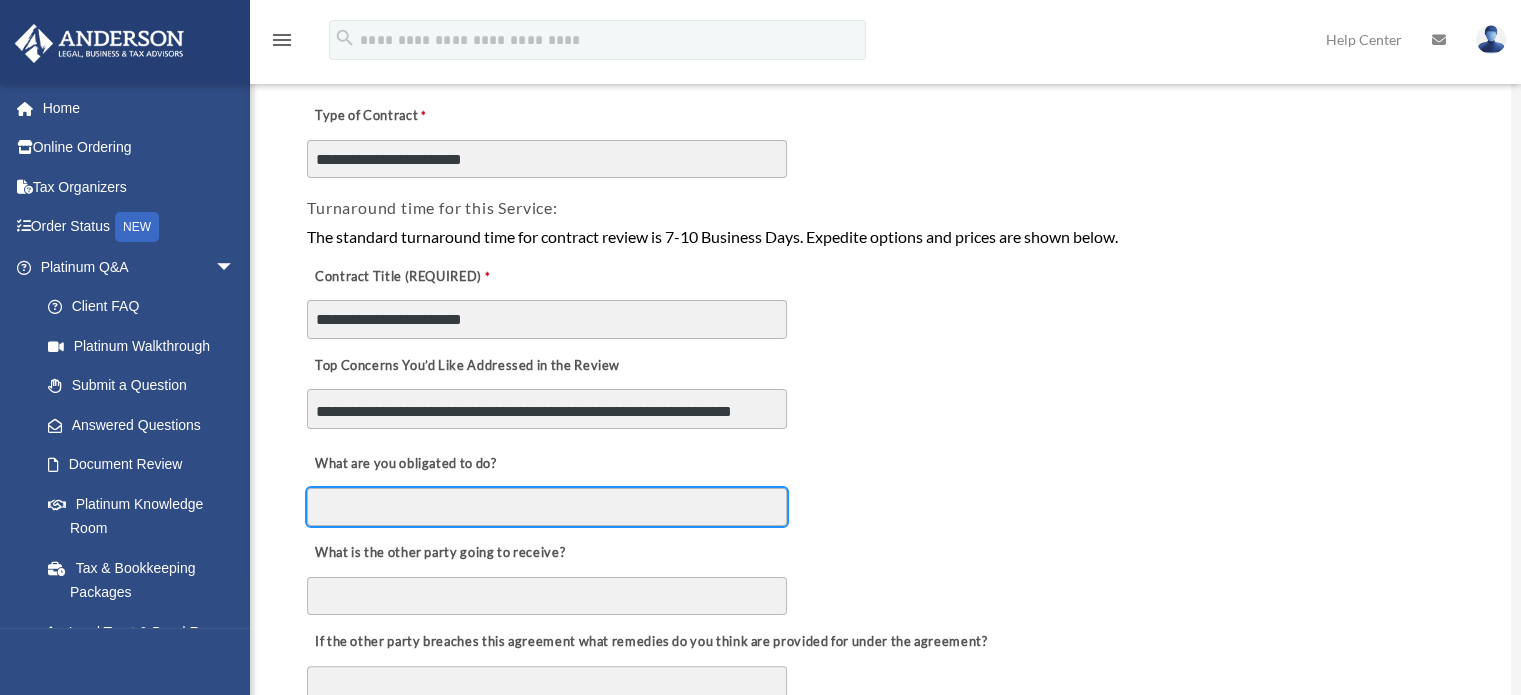 click on "What are you obligated to do?" at bounding box center [547, 507] 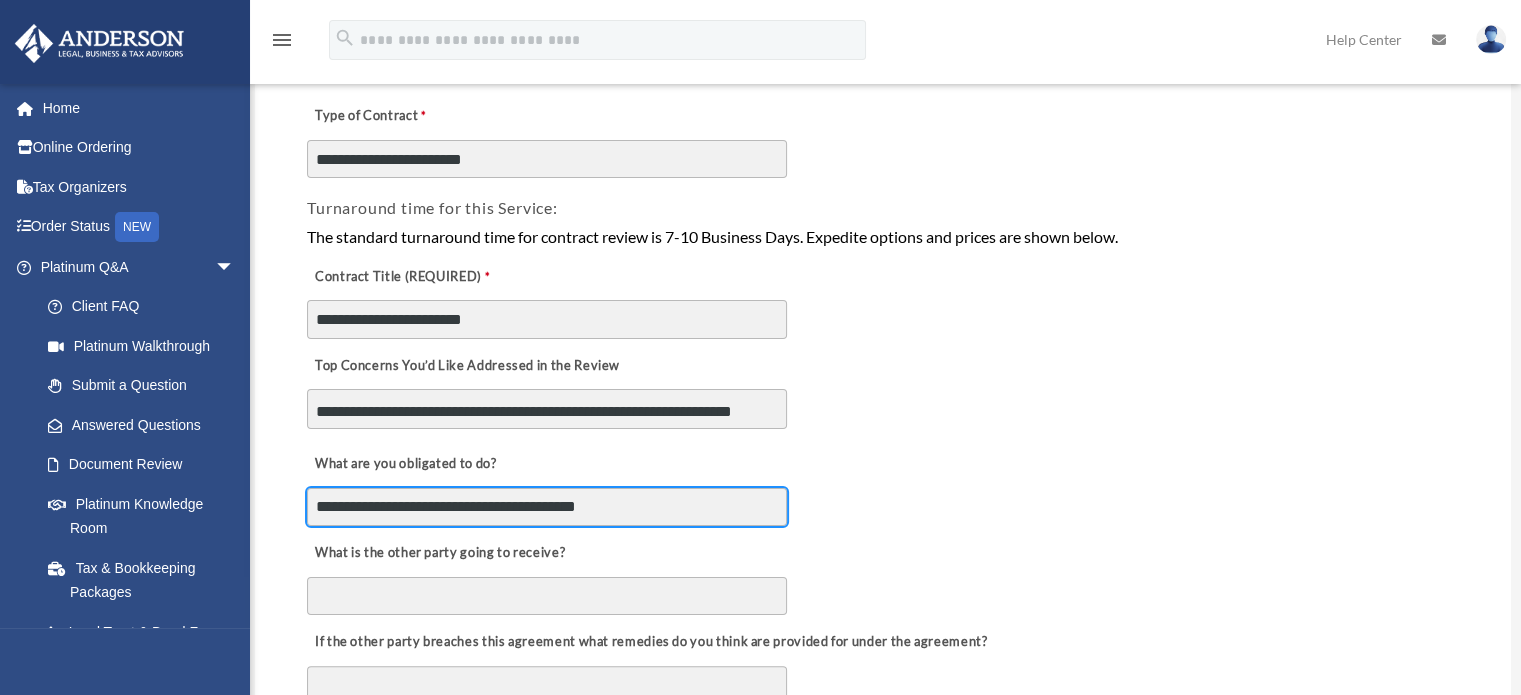 scroll, scrollTop: 400, scrollLeft: 0, axis: vertical 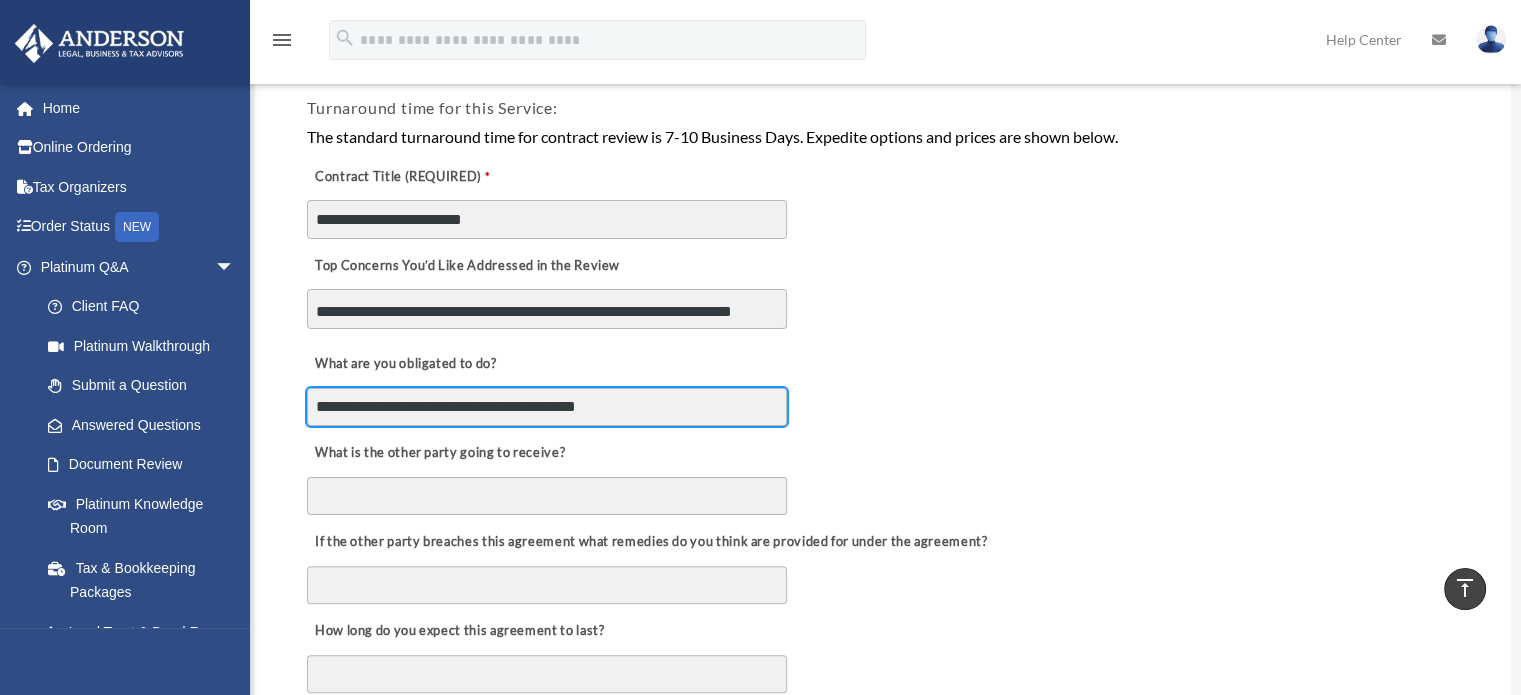 type on "**********" 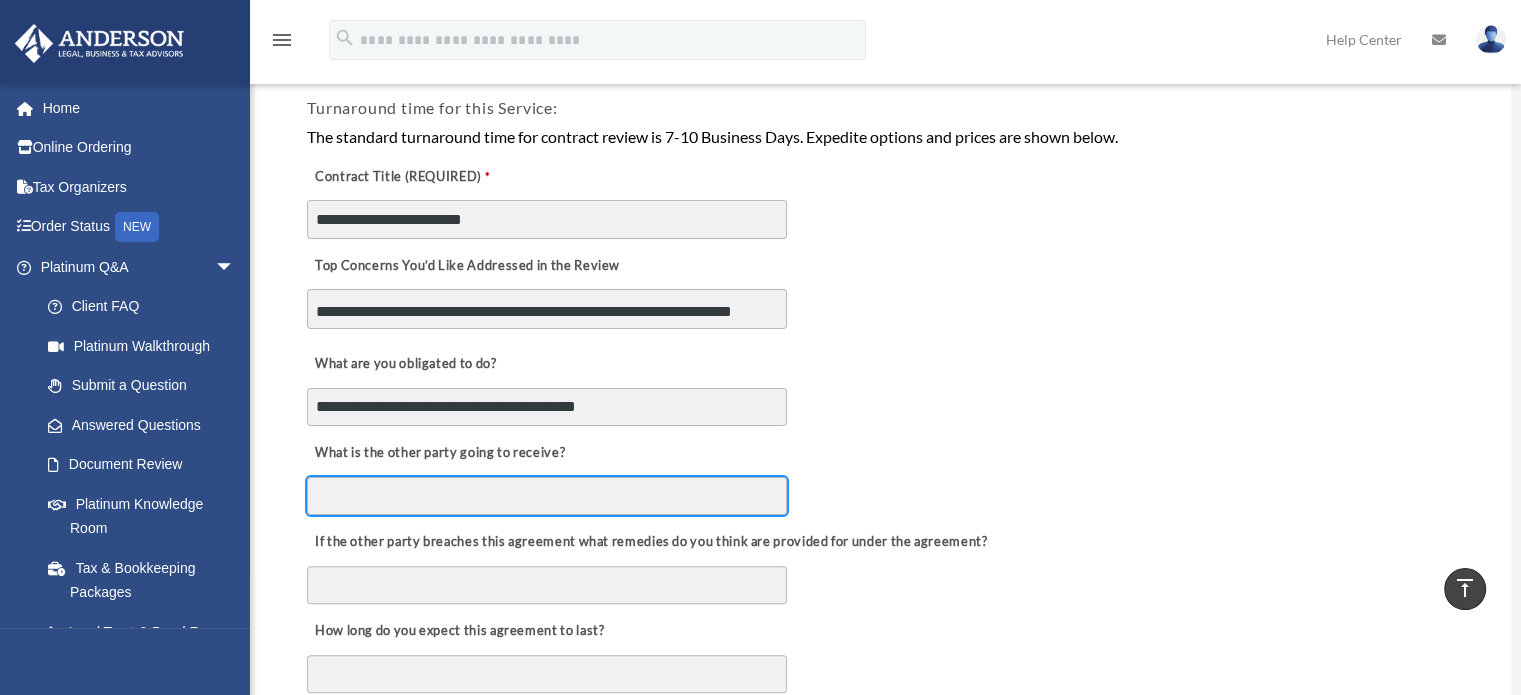 click on "What is the other party going to receive?" at bounding box center [547, 496] 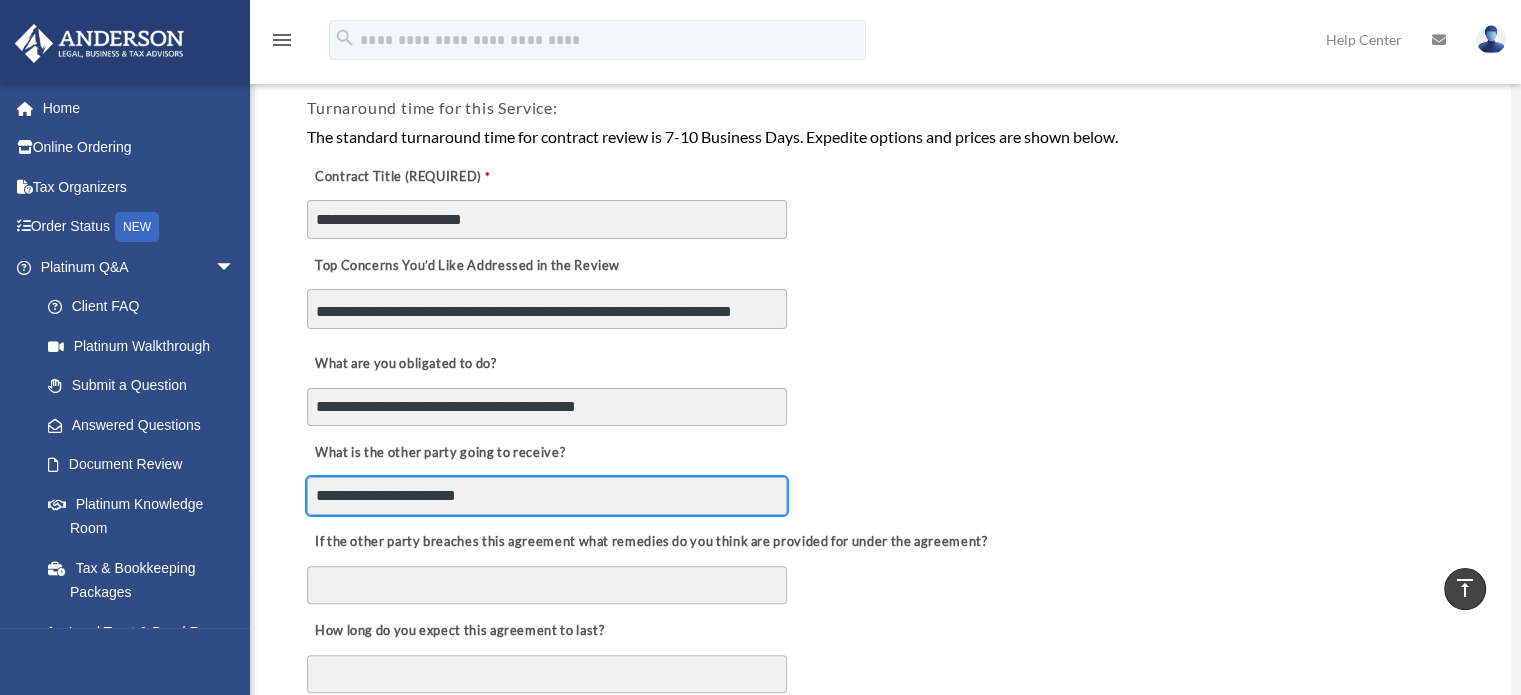 scroll, scrollTop: 500, scrollLeft: 0, axis: vertical 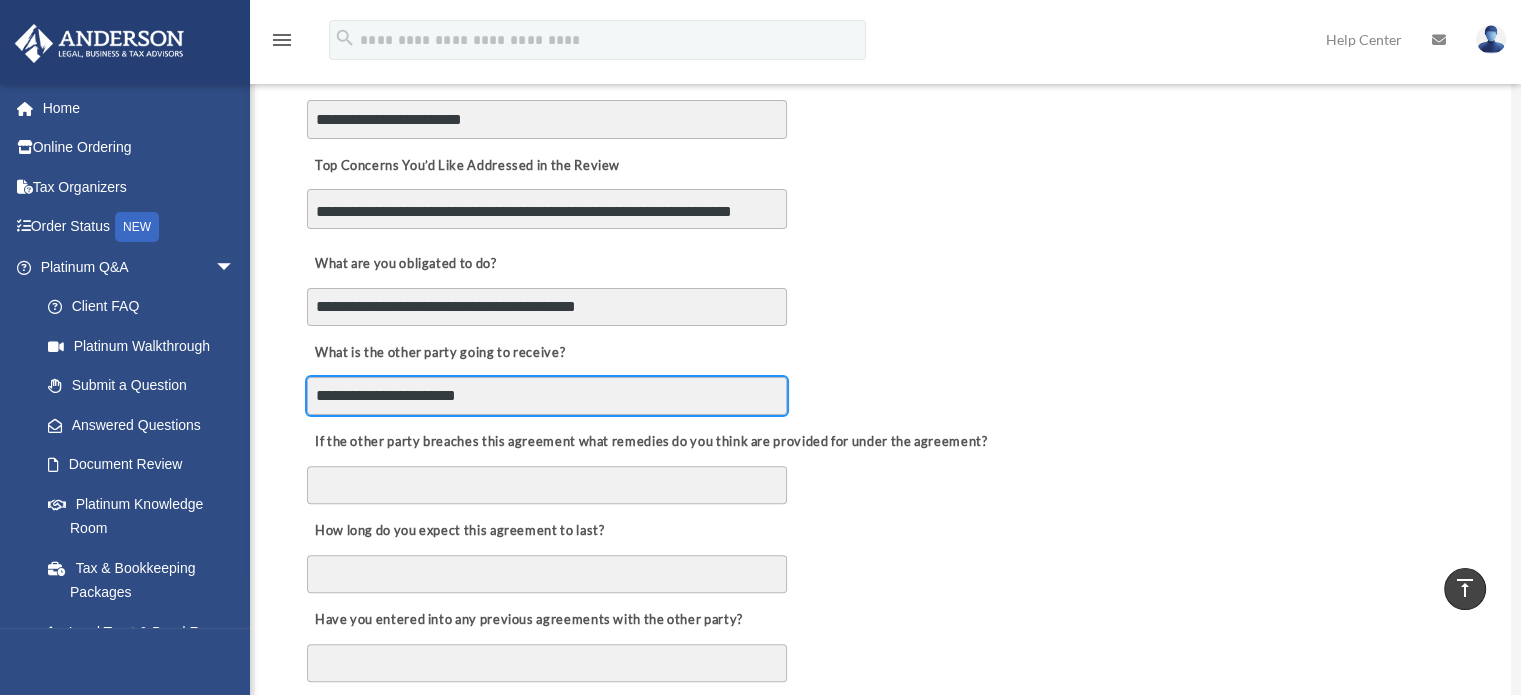 type on "**********" 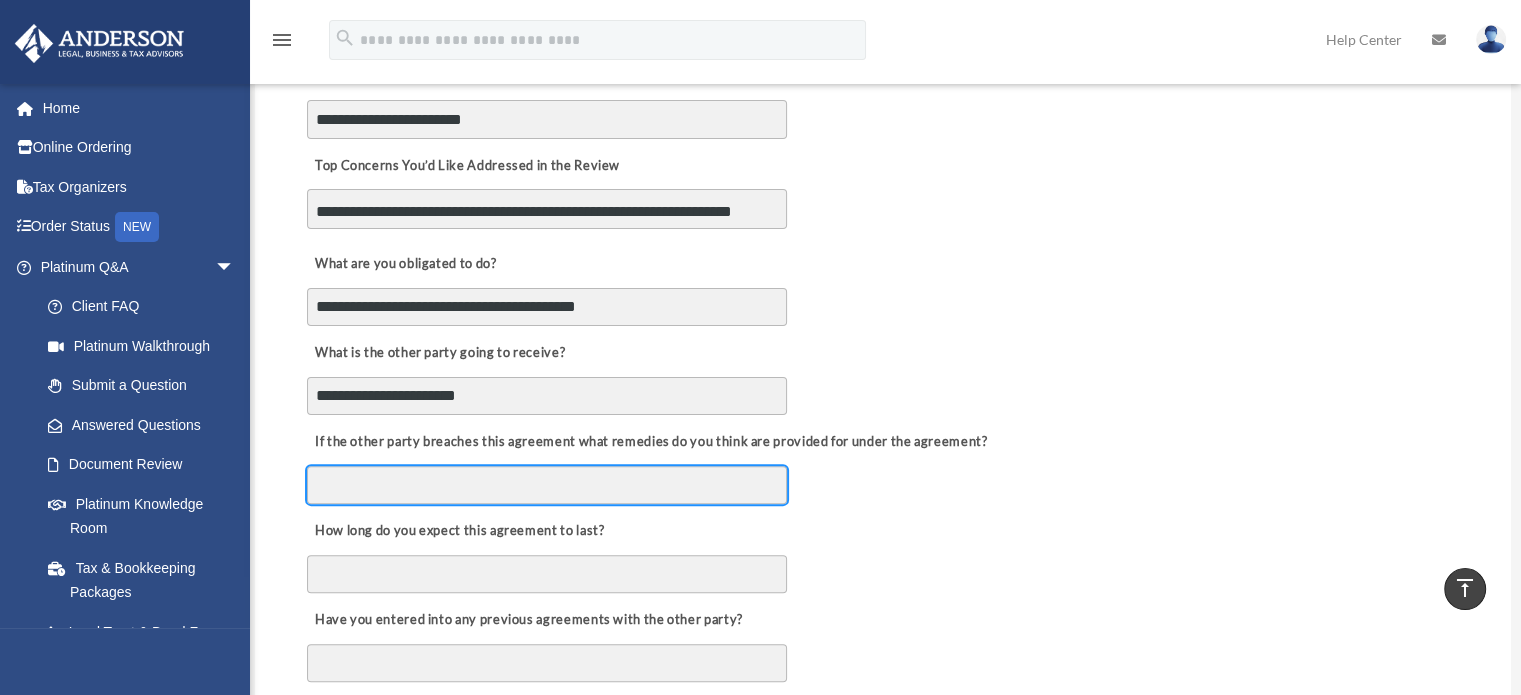 click on "If the other party breaches this agreement what remedies do you think are provided for under the agreement?" at bounding box center [547, 485] 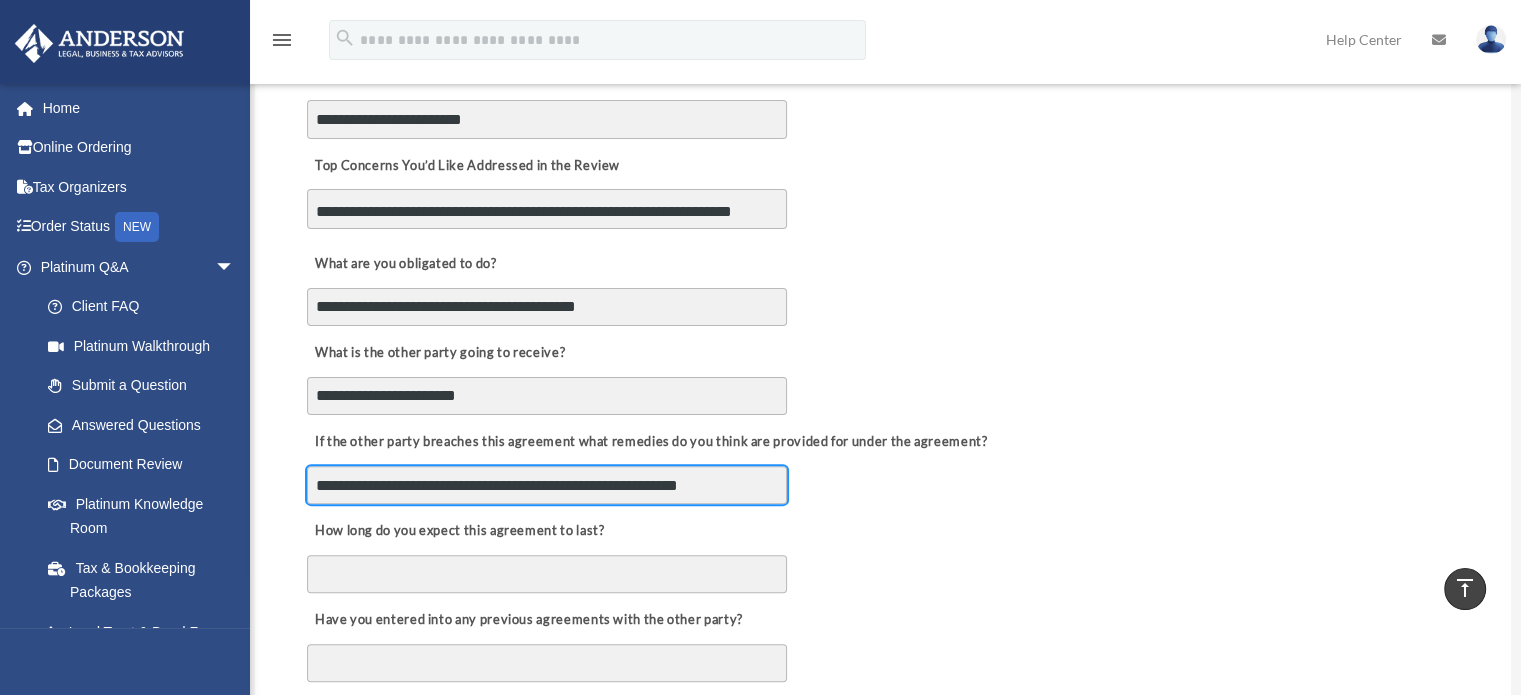 scroll, scrollTop: 700, scrollLeft: 0, axis: vertical 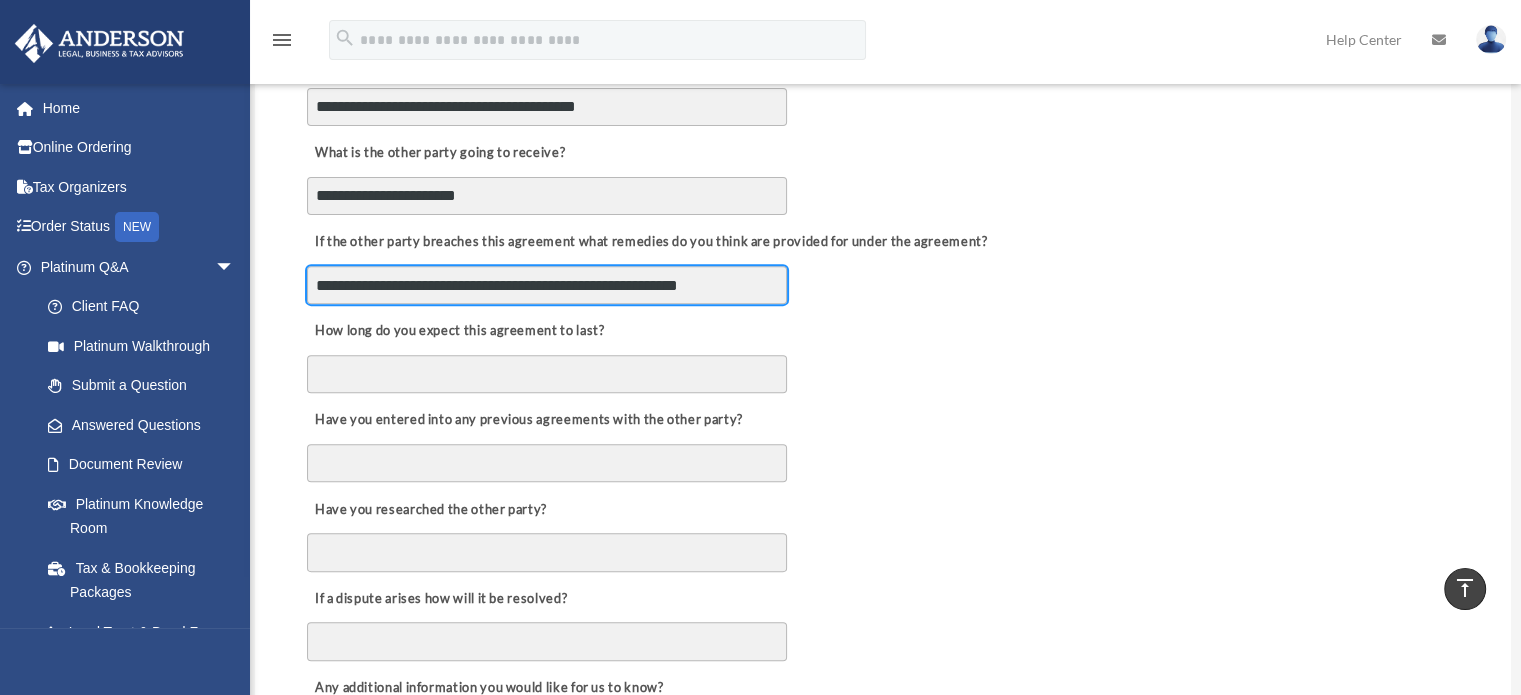 type on "**********" 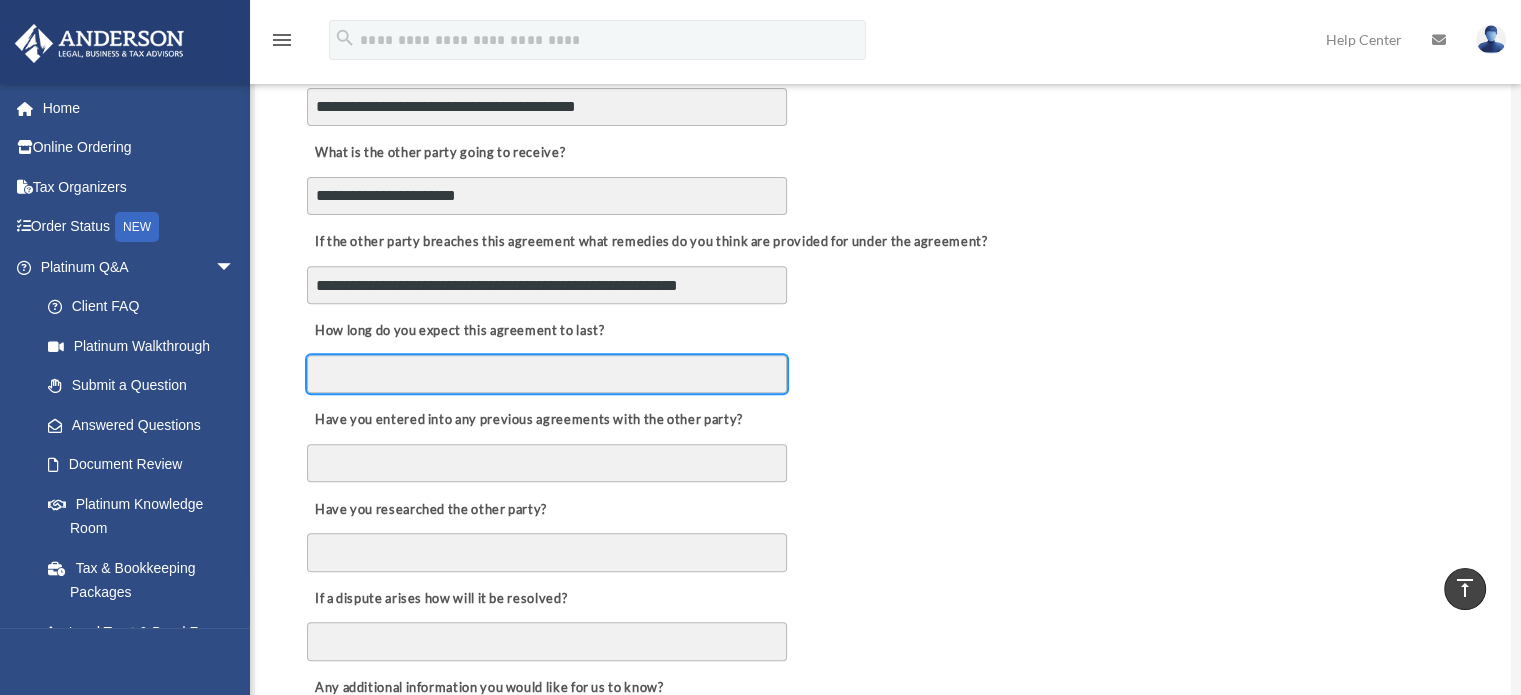 click on "How long do you expect this agreement to last?" at bounding box center (547, 374) 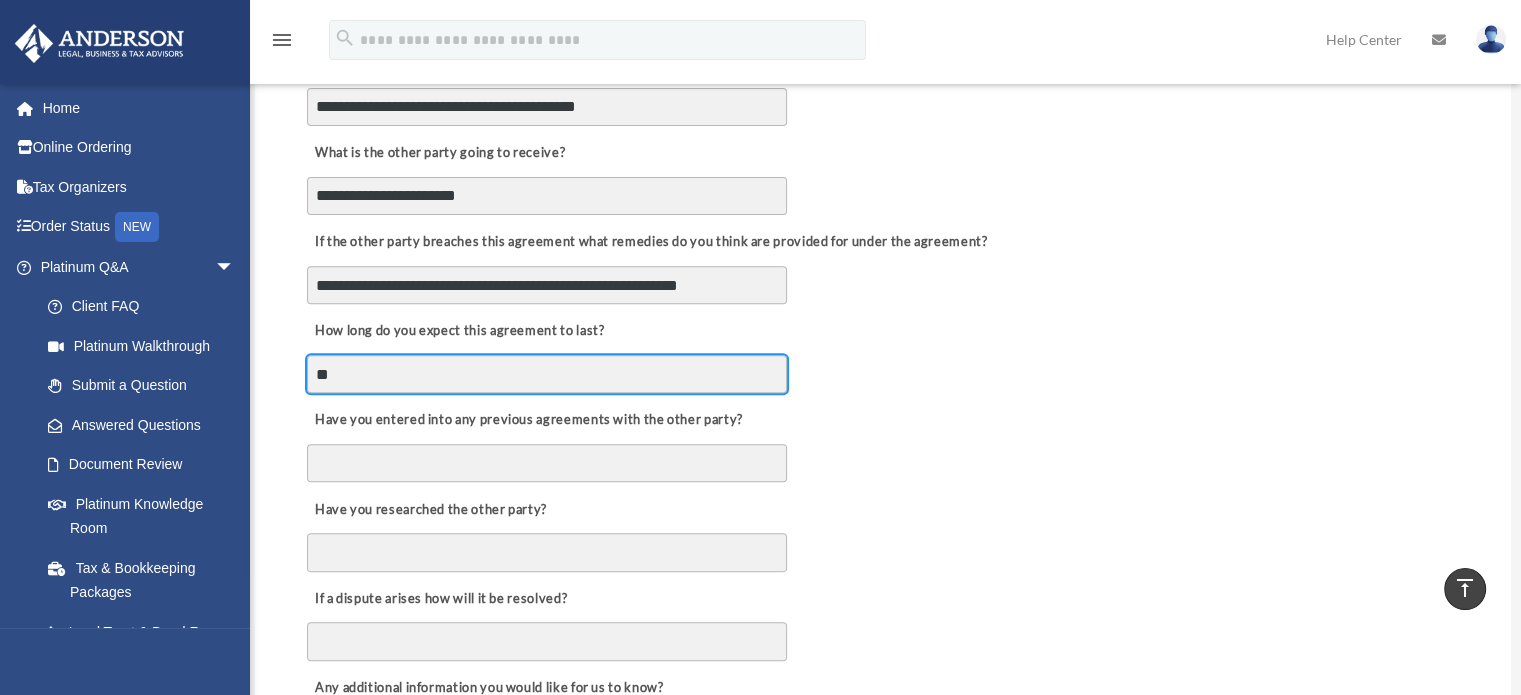type on "*" 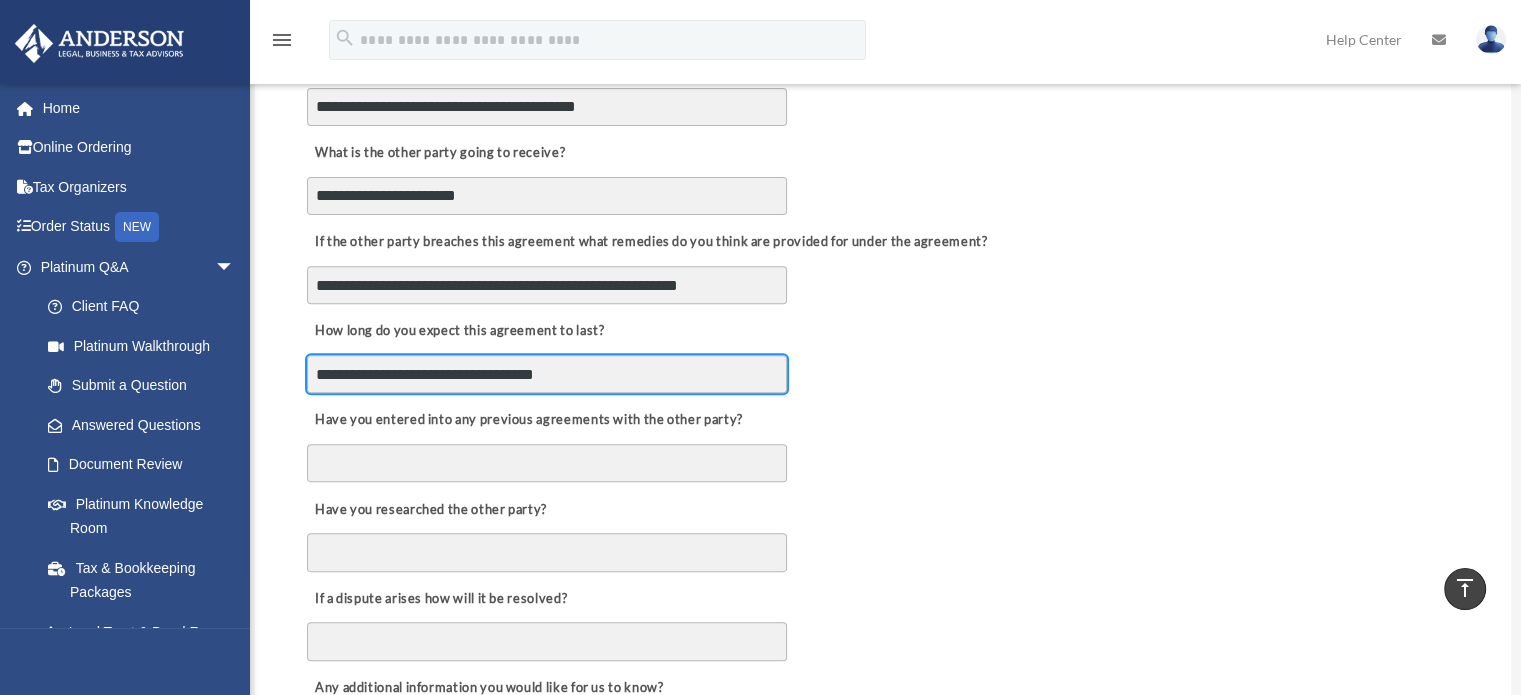 click on "**********" at bounding box center [547, 374] 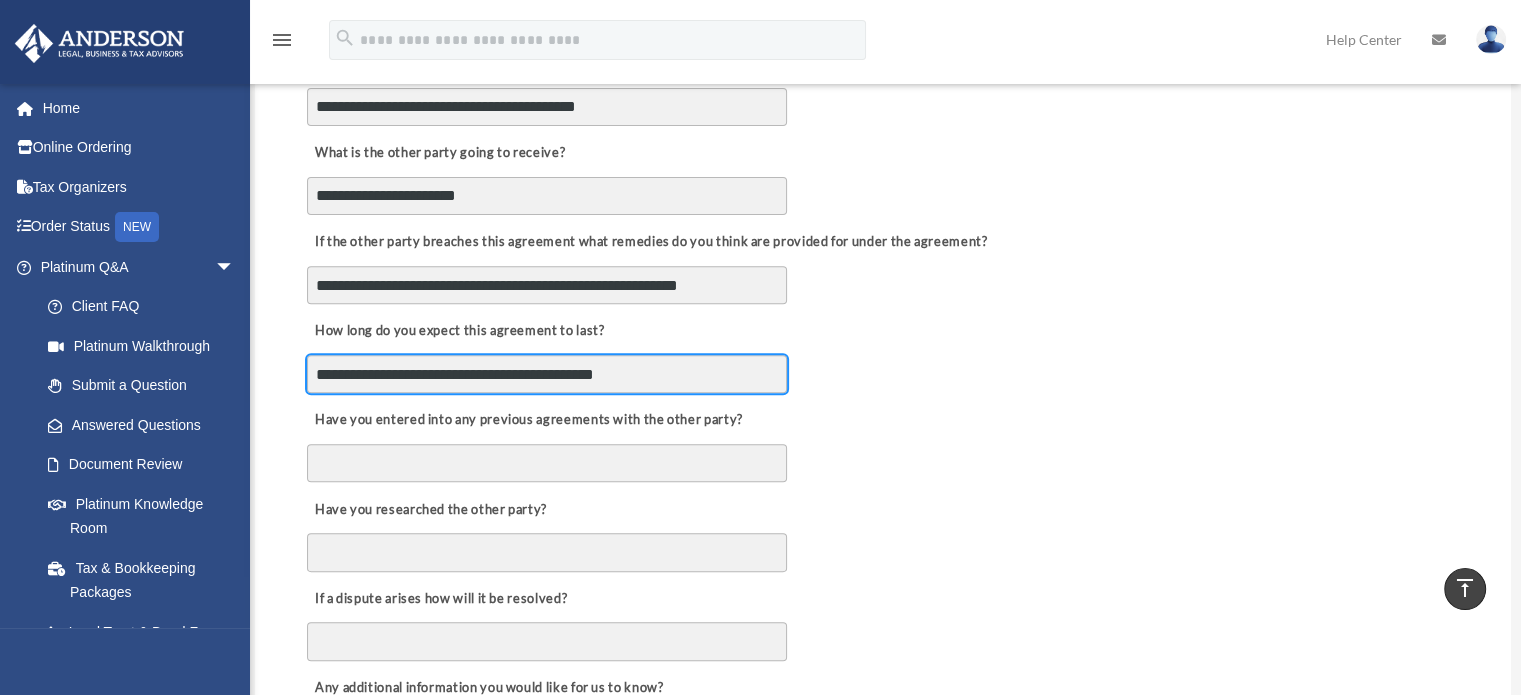 type on "**********" 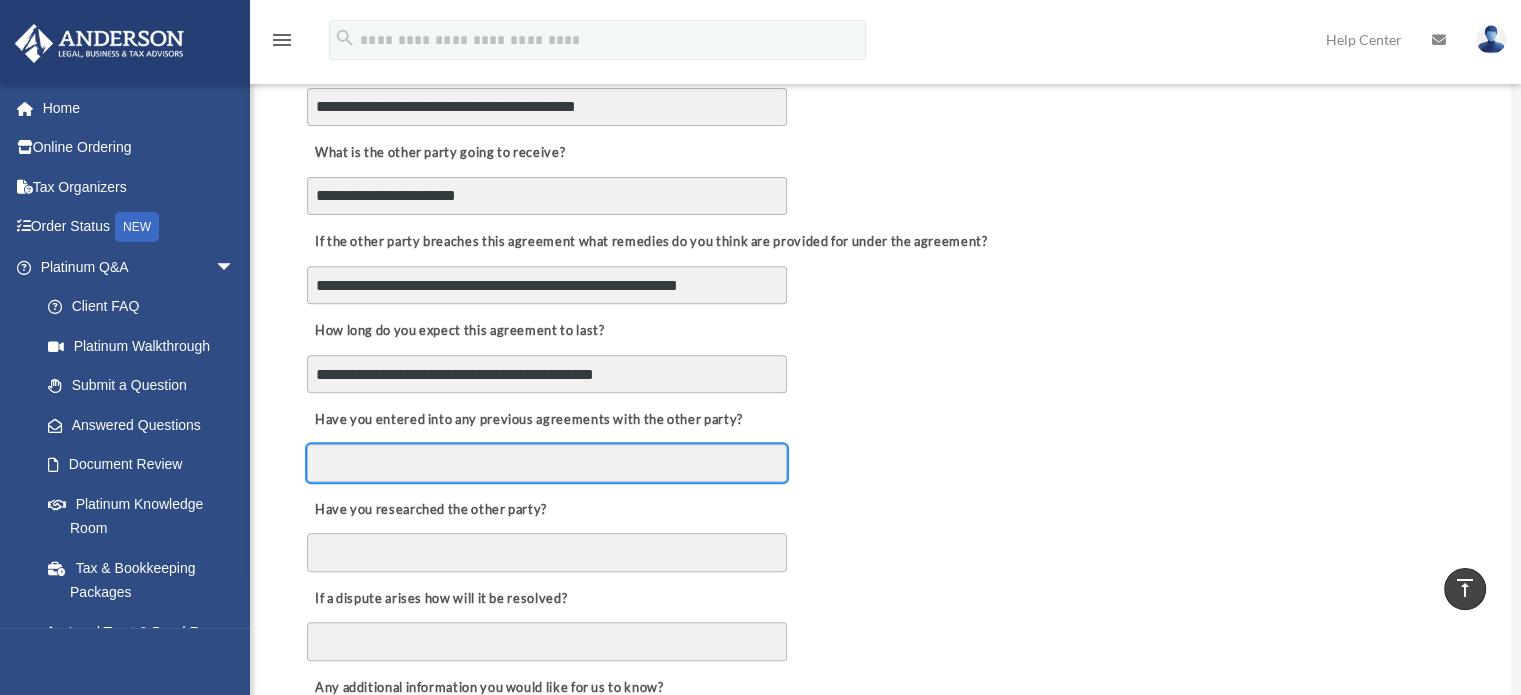 click on "Have you entered into any previous agreements with the other party?" at bounding box center [547, 463] 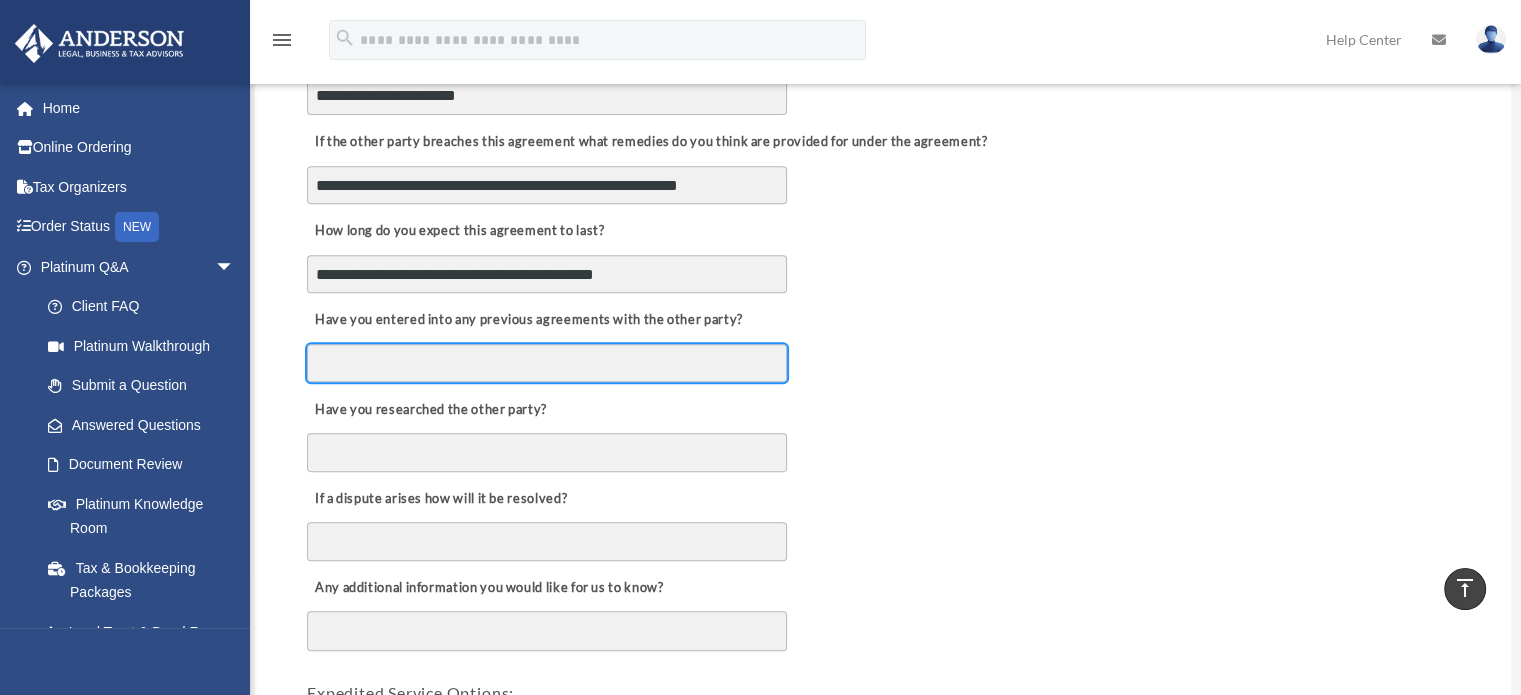 scroll, scrollTop: 900, scrollLeft: 0, axis: vertical 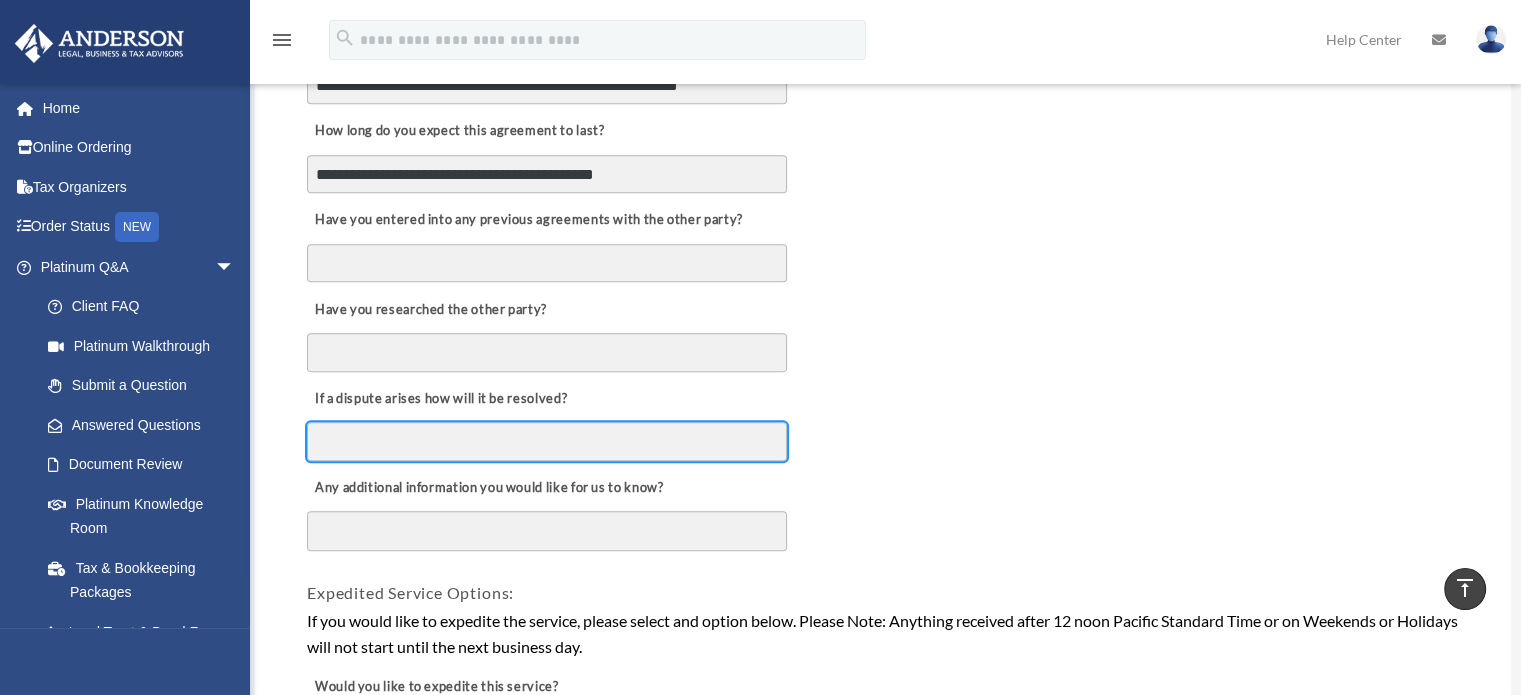 click on "If a dispute arises how will it be resolved?" at bounding box center (547, 441) 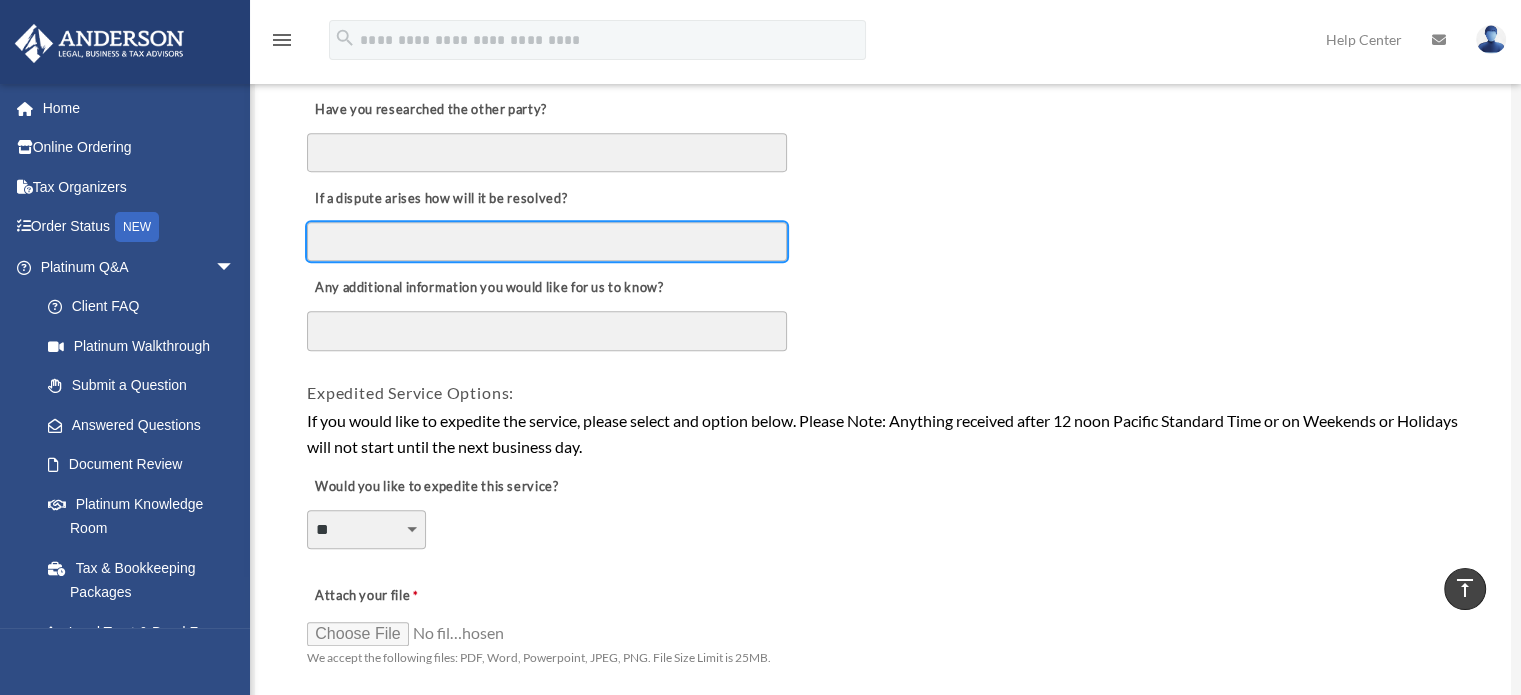 scroll, scrollTop: 1200, scrollLeft: 0, axis: vertical 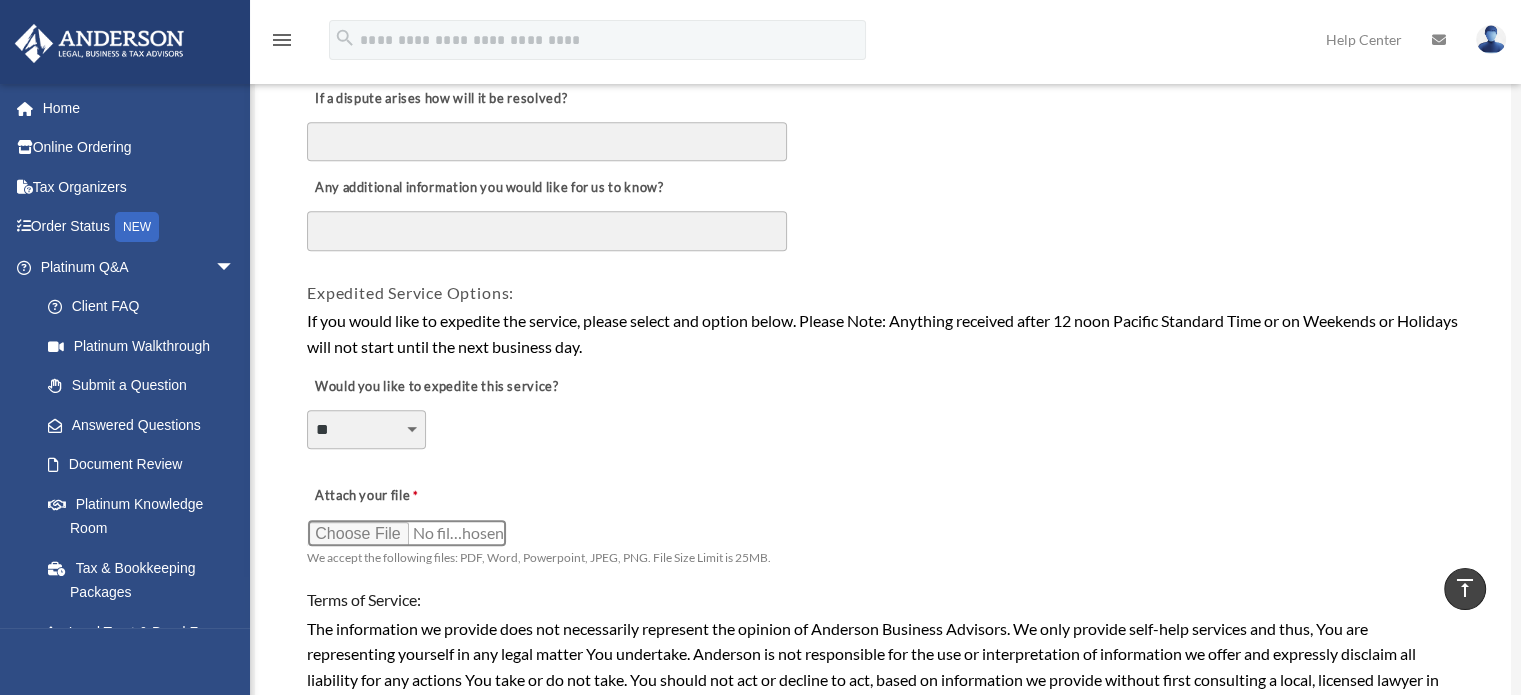 click on "Attach your file" at bounding box center [407, 533] 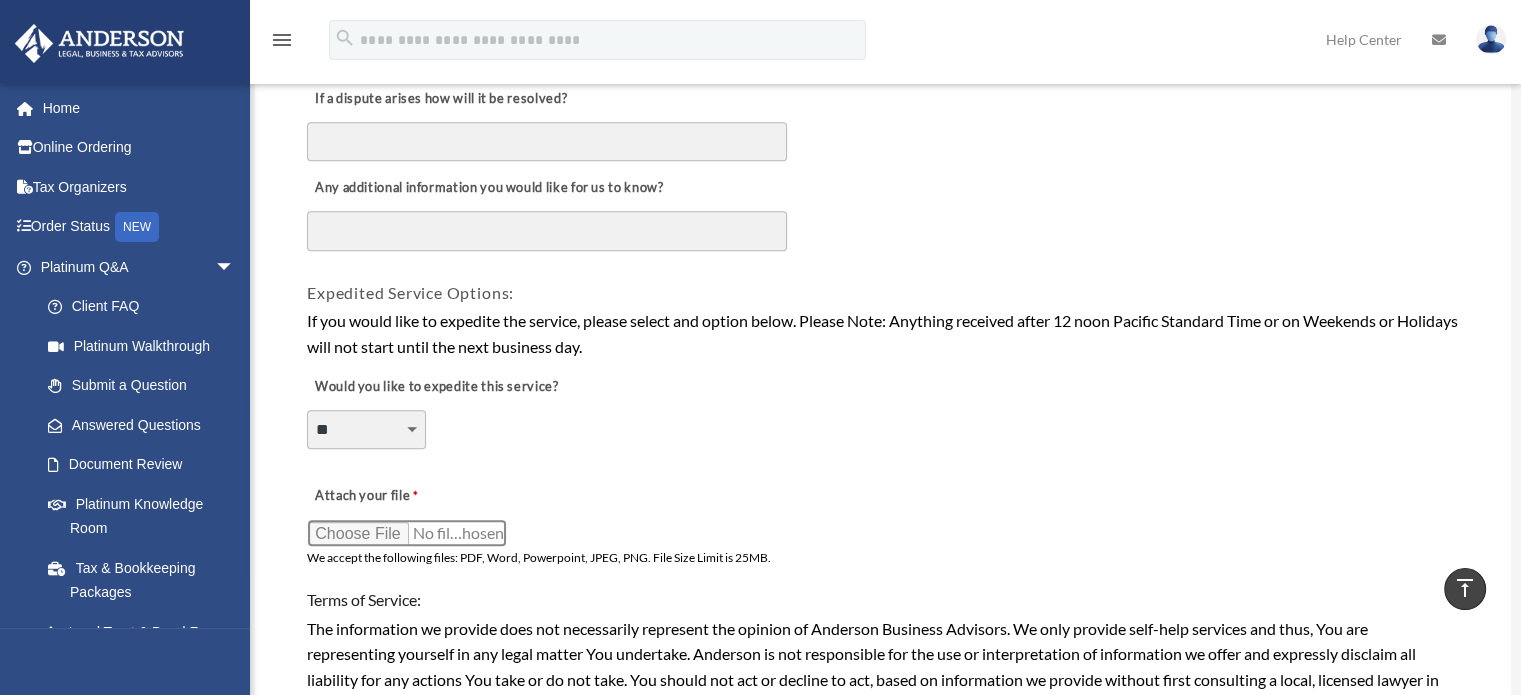 click on "Attach your file" at bounding box center (407, 533) 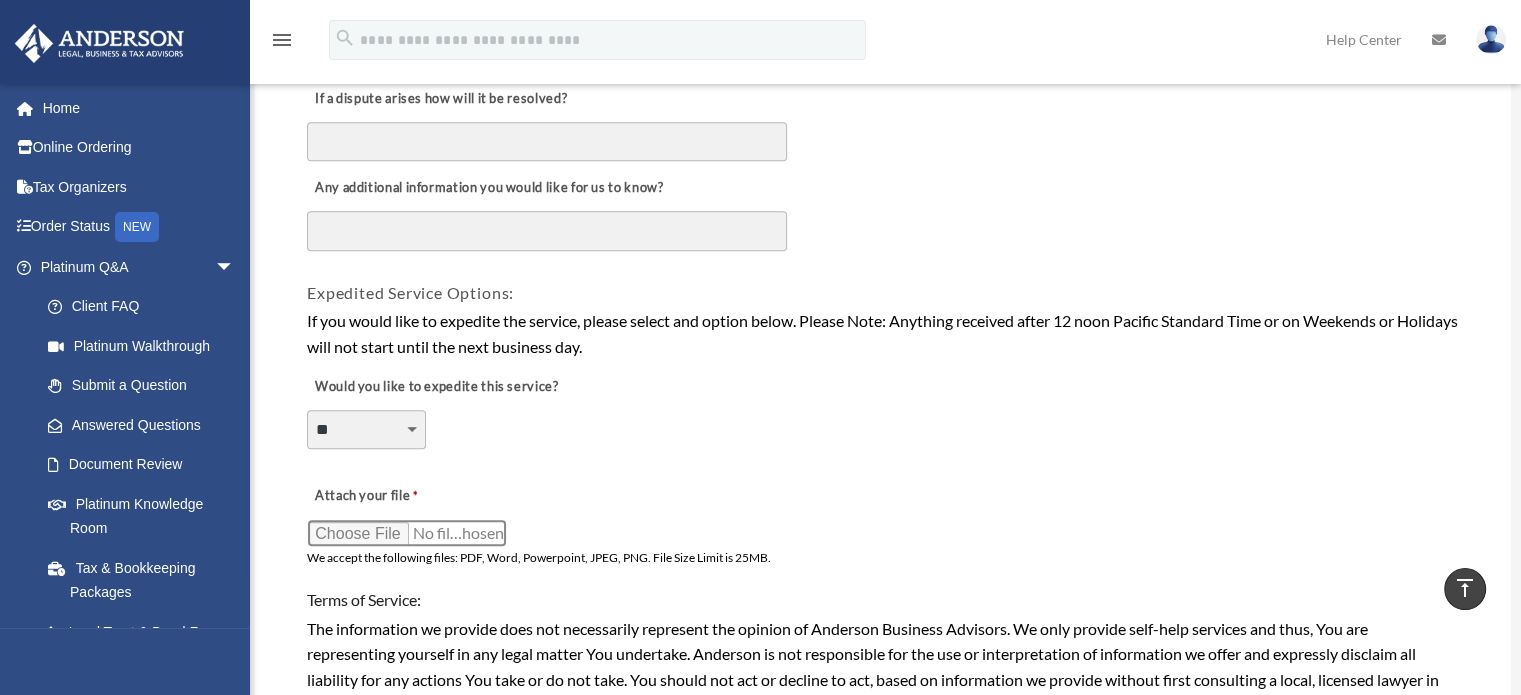 type on "**********" 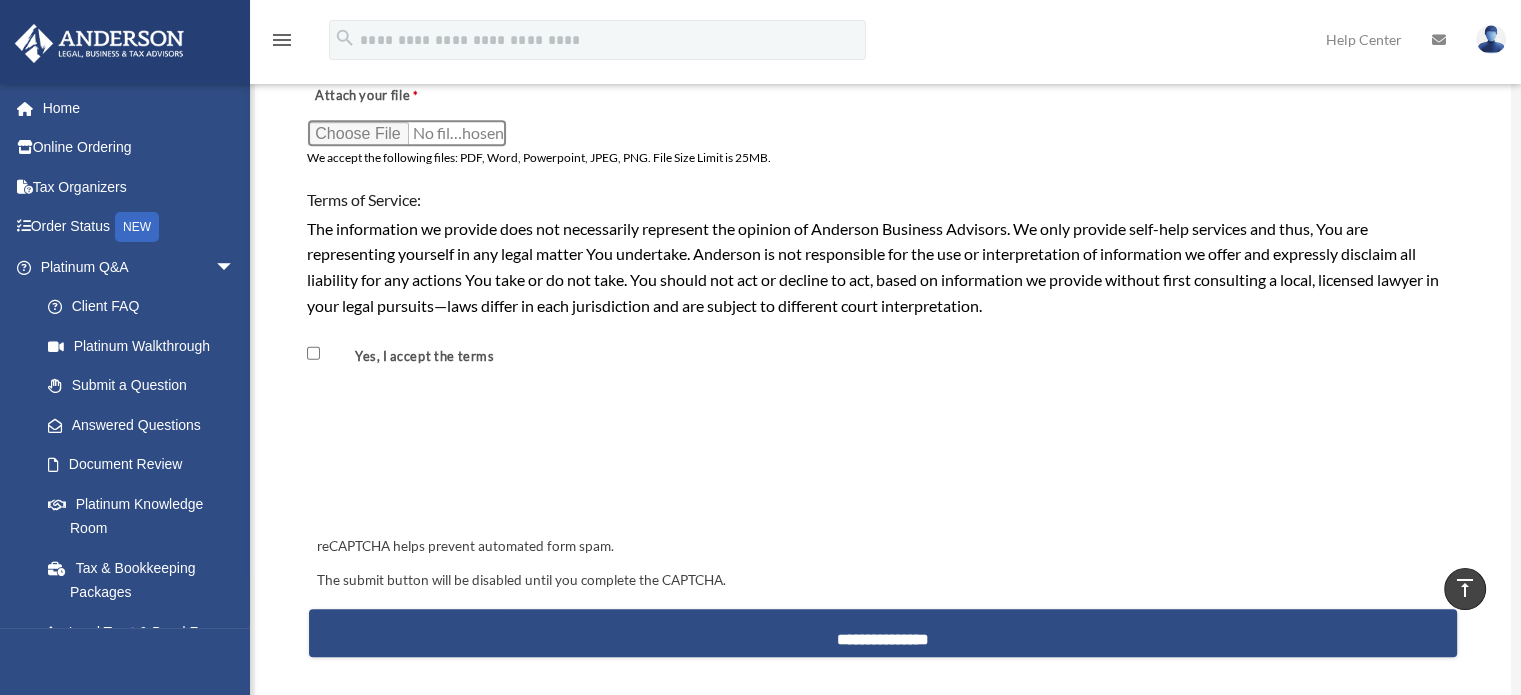 scroll, scrollTop: 1700, scrollLeft: 0, axis: vertical 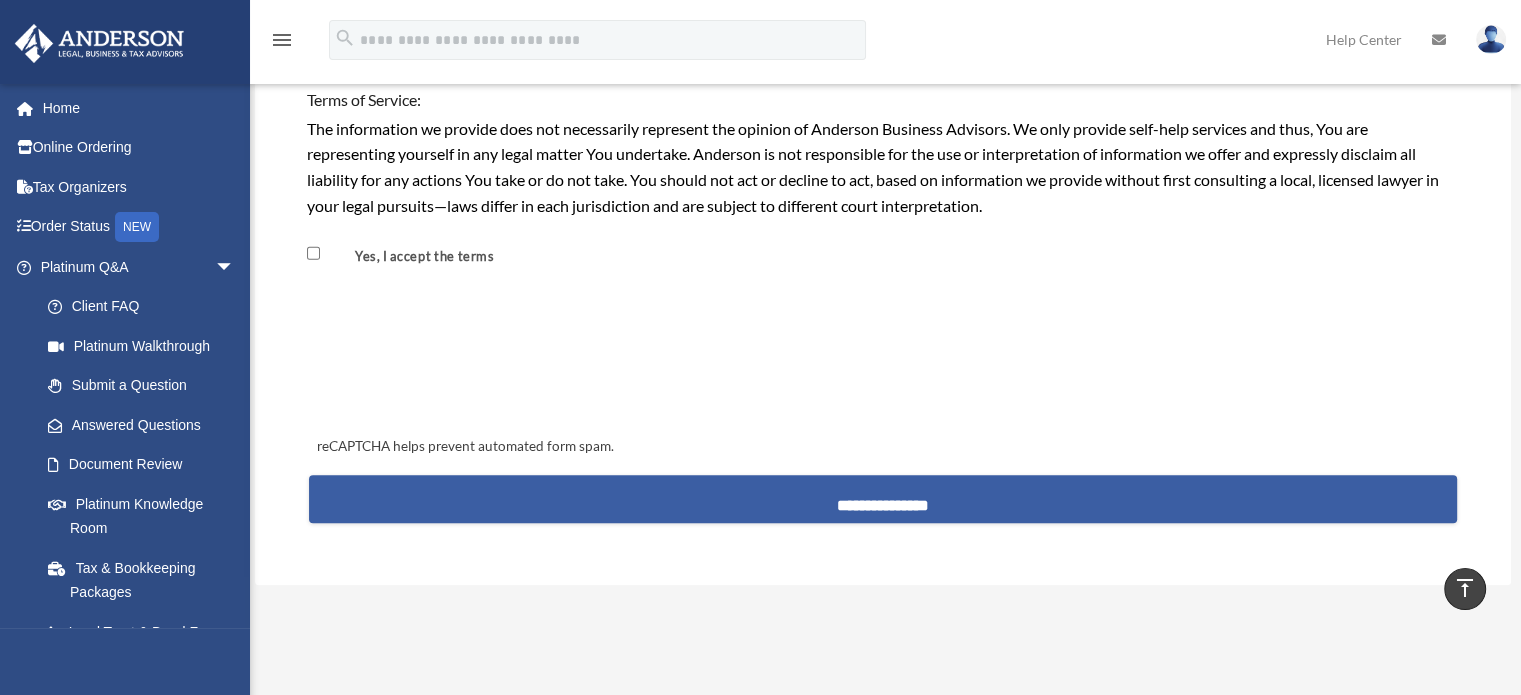 click on "**********" at bounding box center (883, 499) 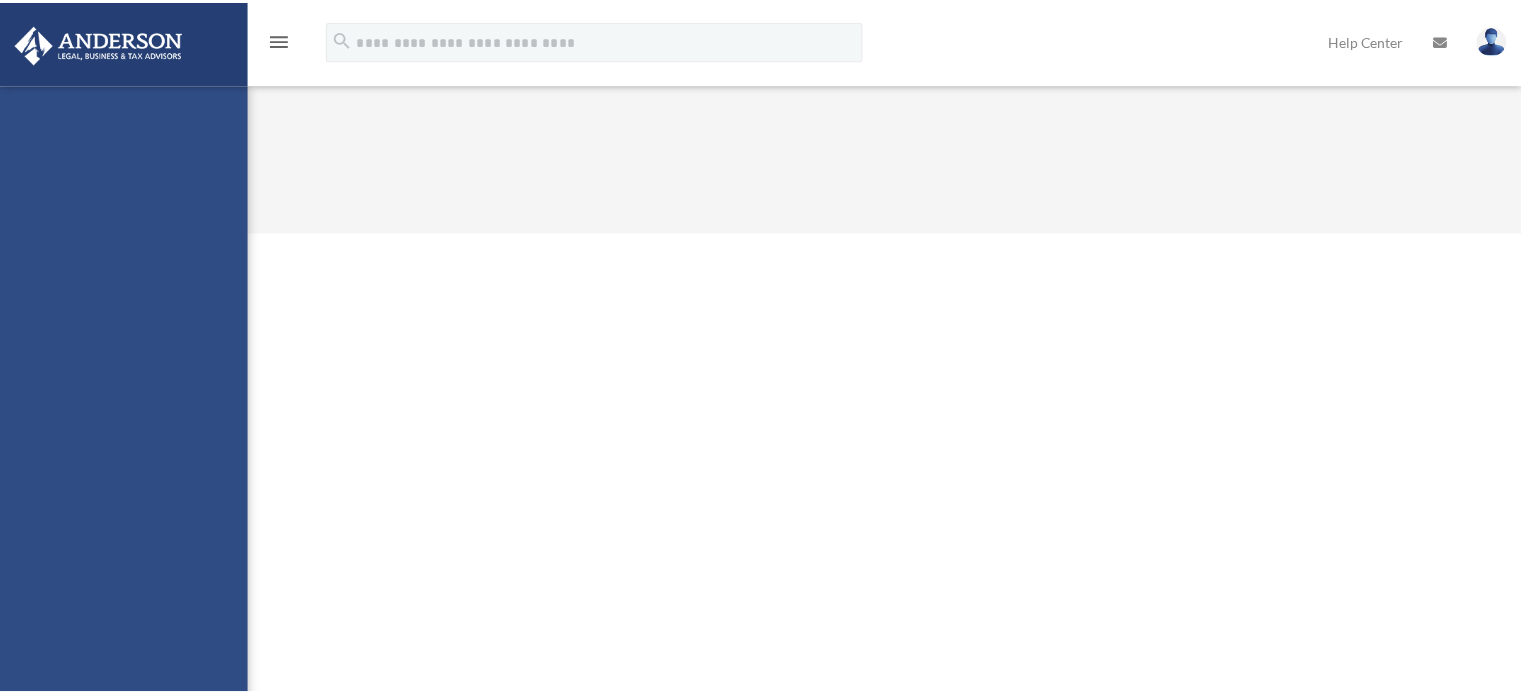 scroll, scrollTop: 0, scrollLeft: 0, axis: both 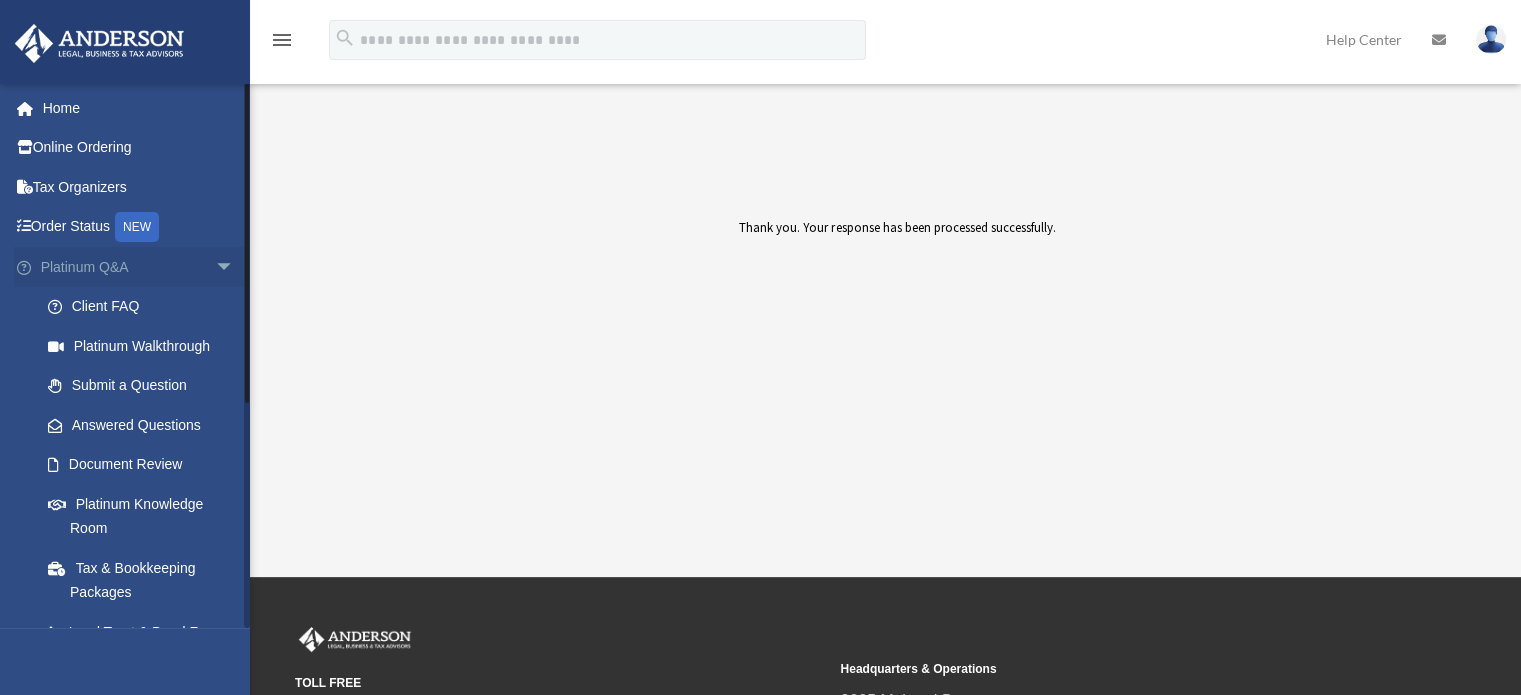 click on "Platinum Q&A arrow_drop_down" at bounding box center (139, 267) 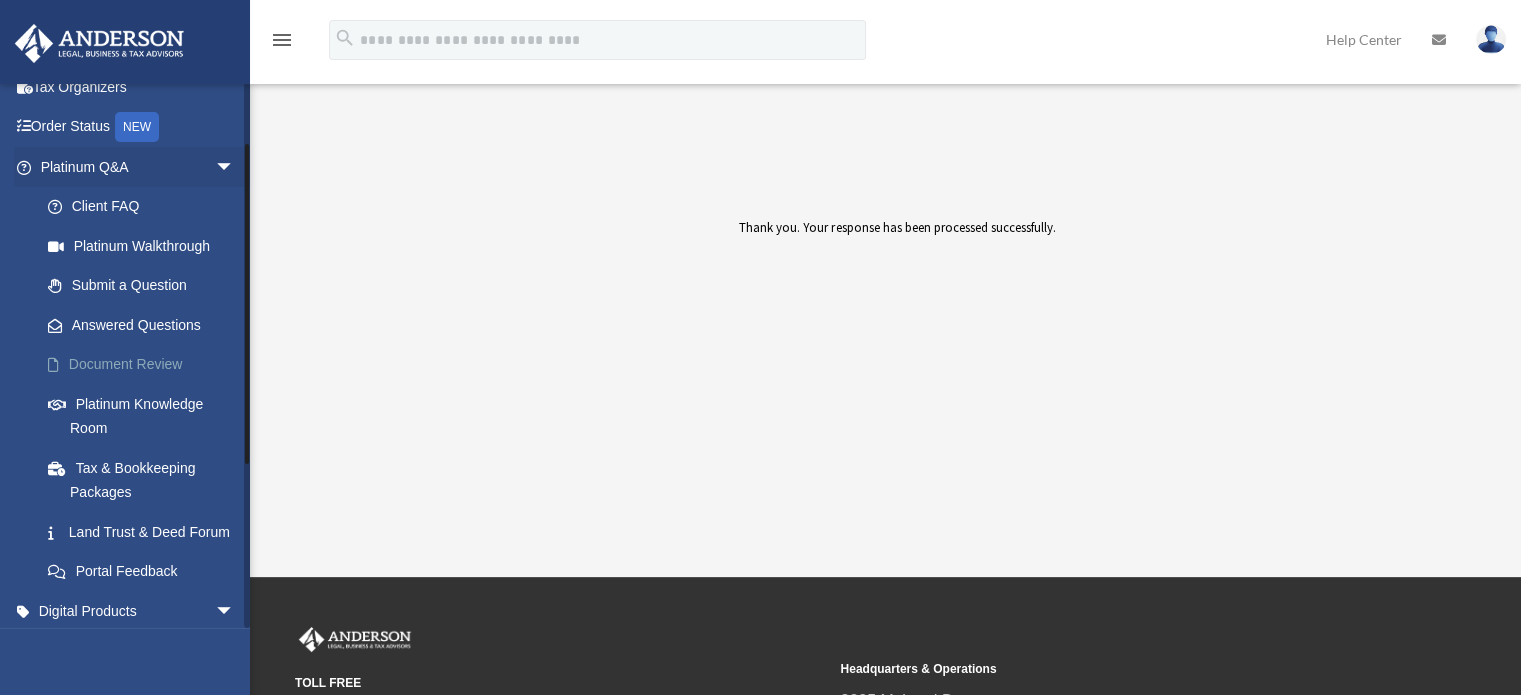 scroll, scrollTop: 200, scrollLeft: 0, axis: vertical 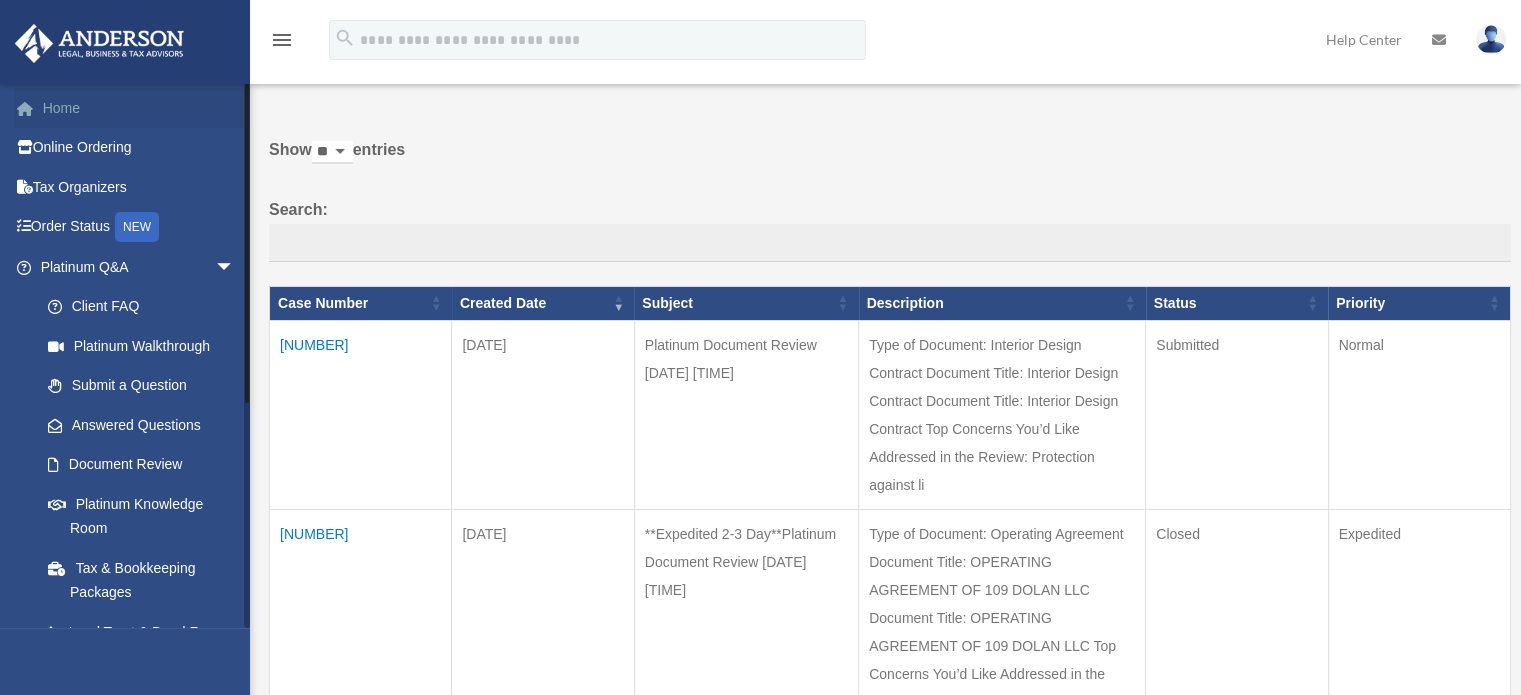 click on "Home" at bounding box center [139, 108] 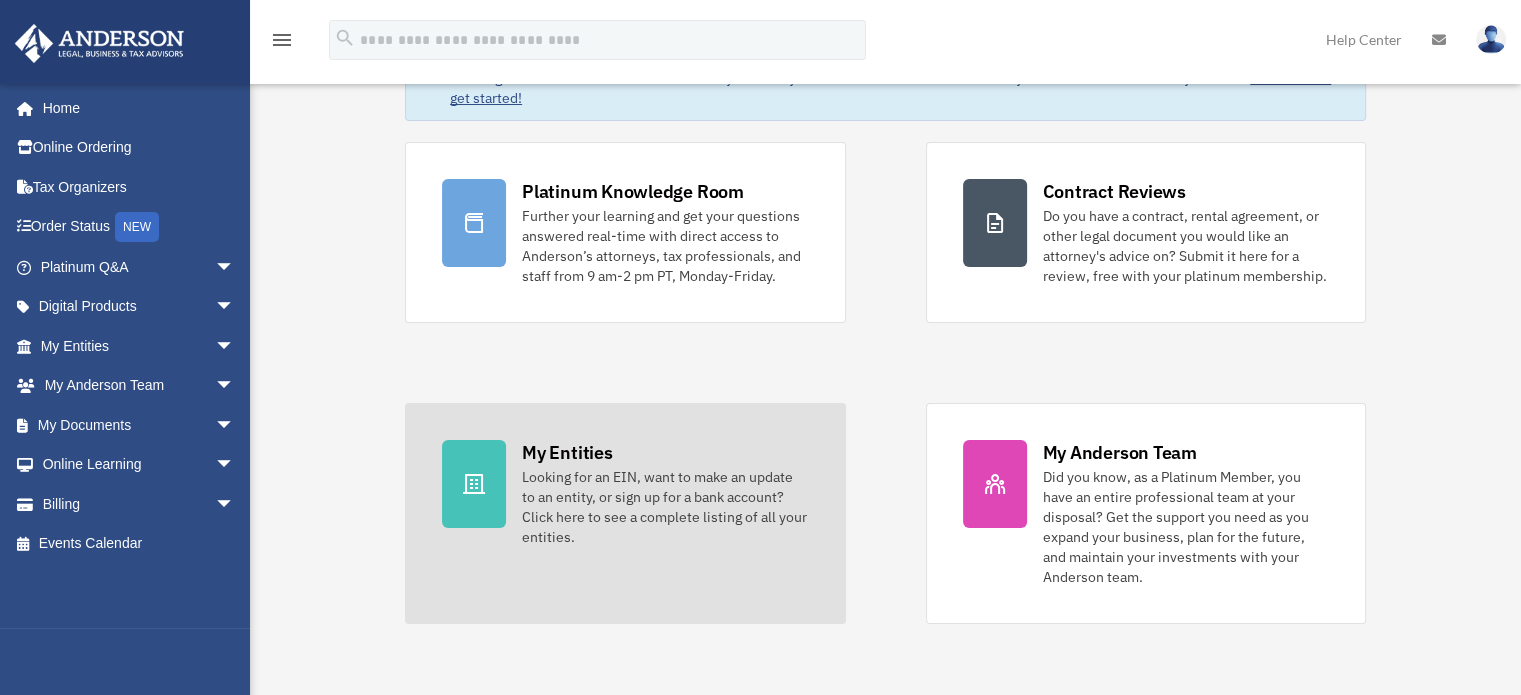 scroll, scrollTop: 200, scrollLeft: 0, axis: vertical 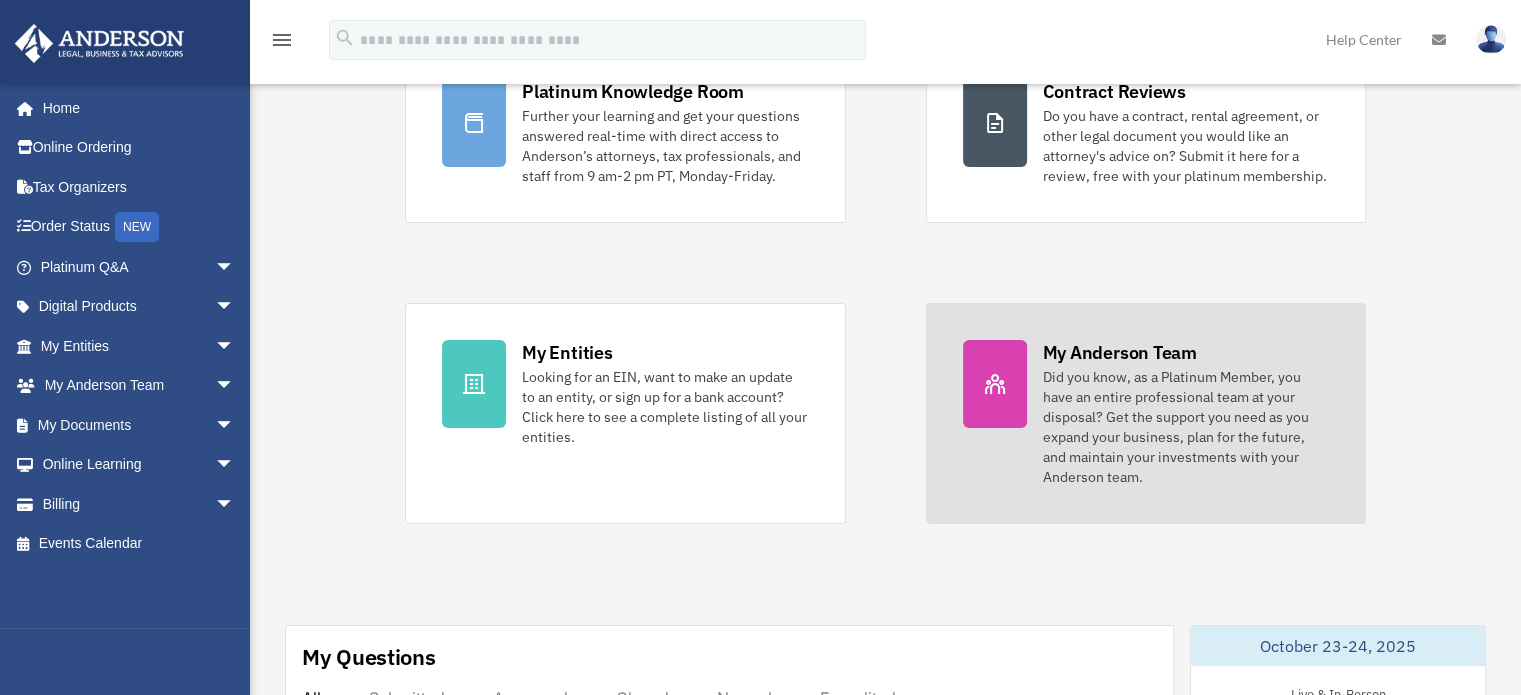 click on "My Anderson Team
Did you know, as a Platinum Member, you have an entire professional team at your disposal? Get the support you need as you expand your business, plan for the future, and maintain your investments with your Anderson team." at bounding box center (1146, 413) 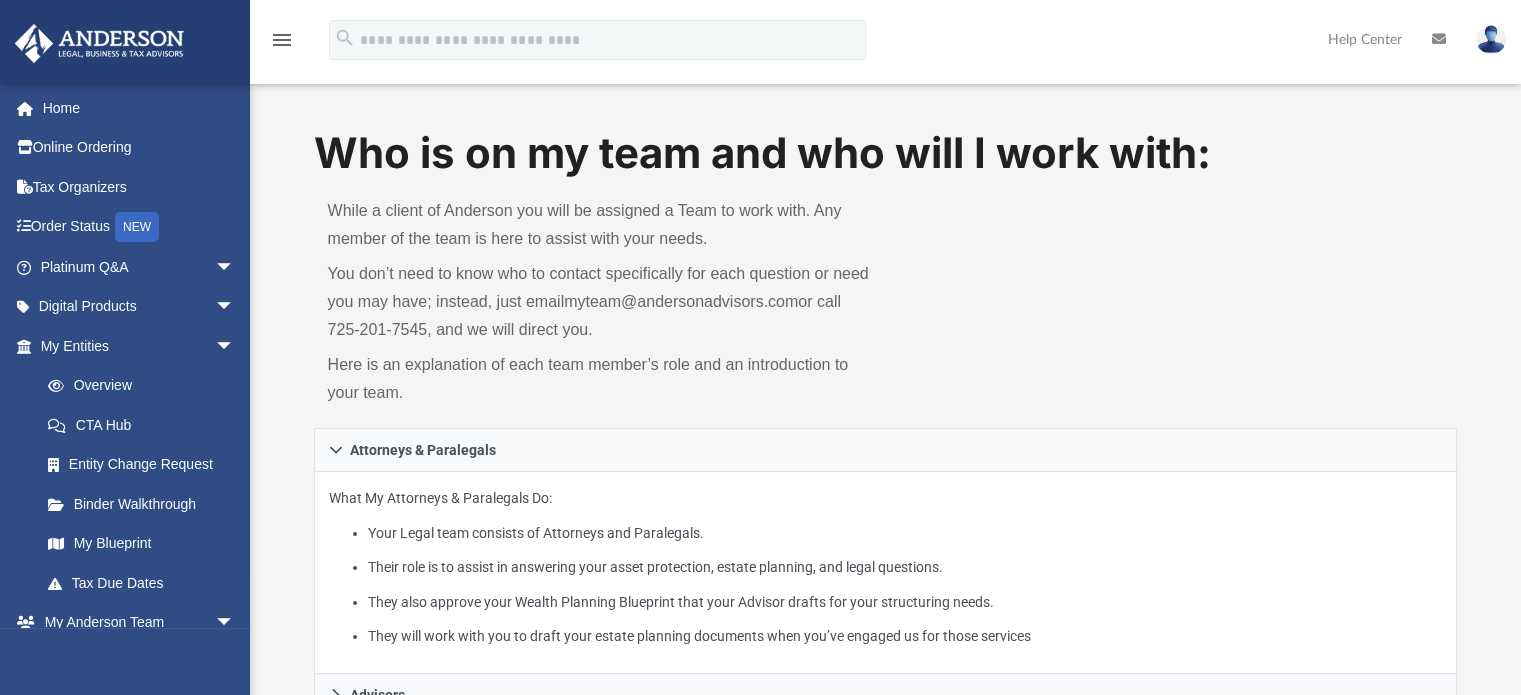 scroll, scrollTop: 200, scrollLeft: 0, axis: vertical 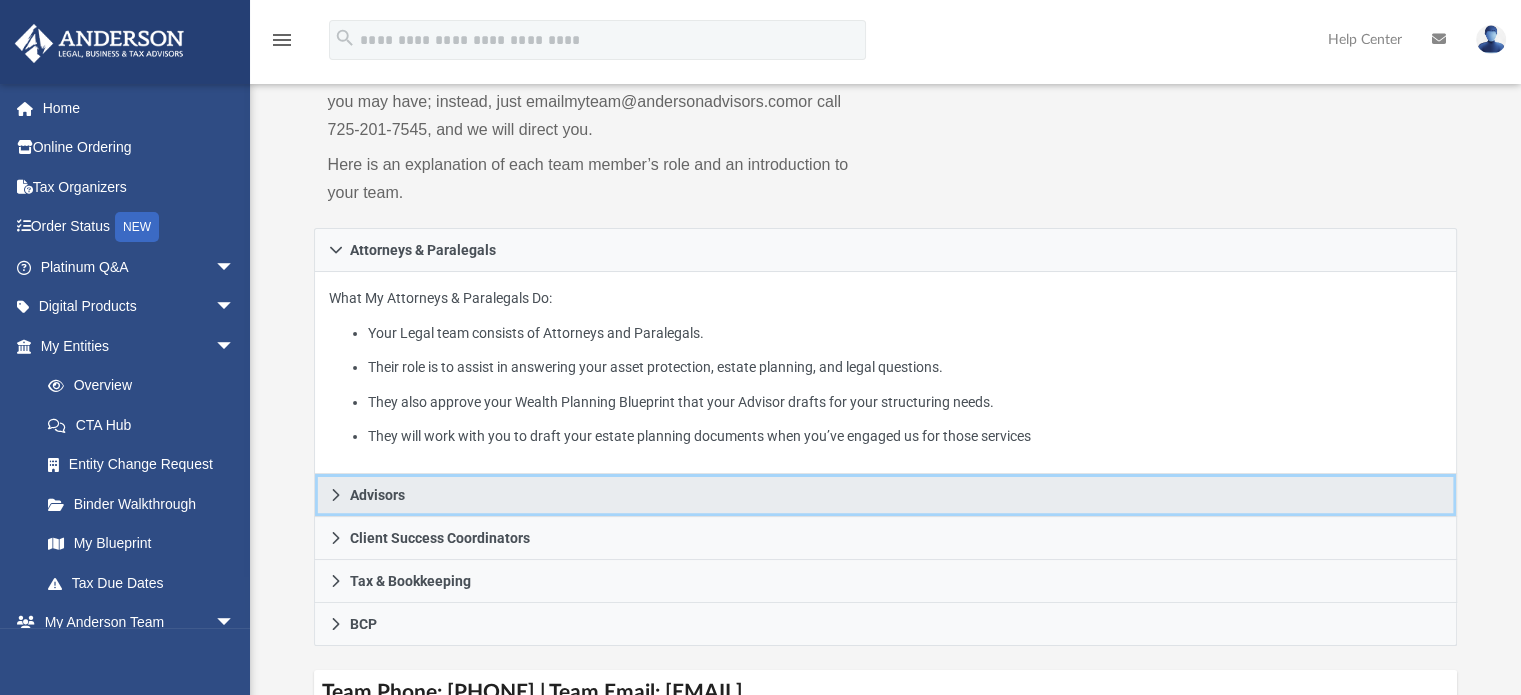 click on "Advisors" at bounding box center [377, 495] 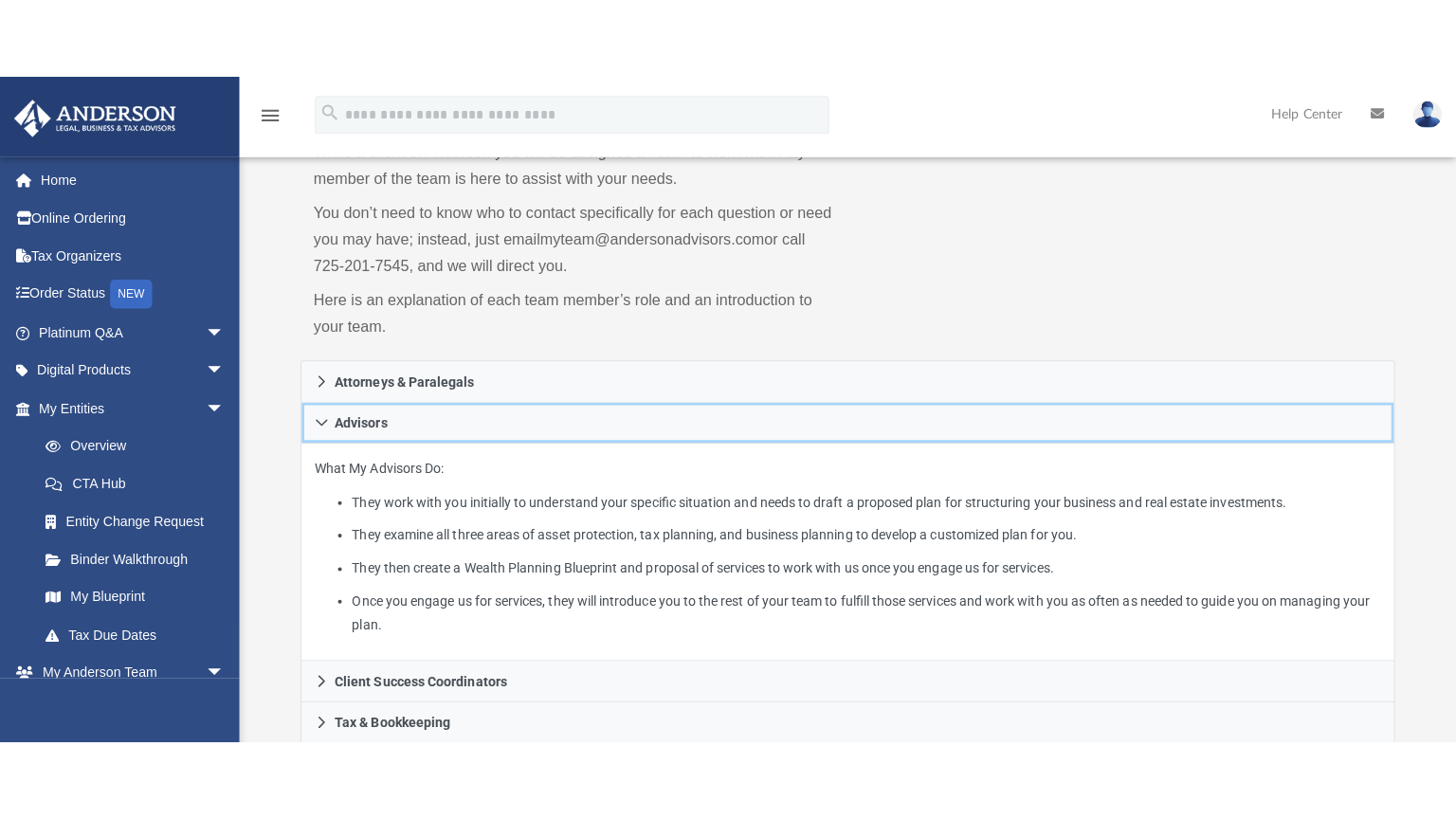 scroll, scrollTop: 0, scrollLeft: 0, axis: both 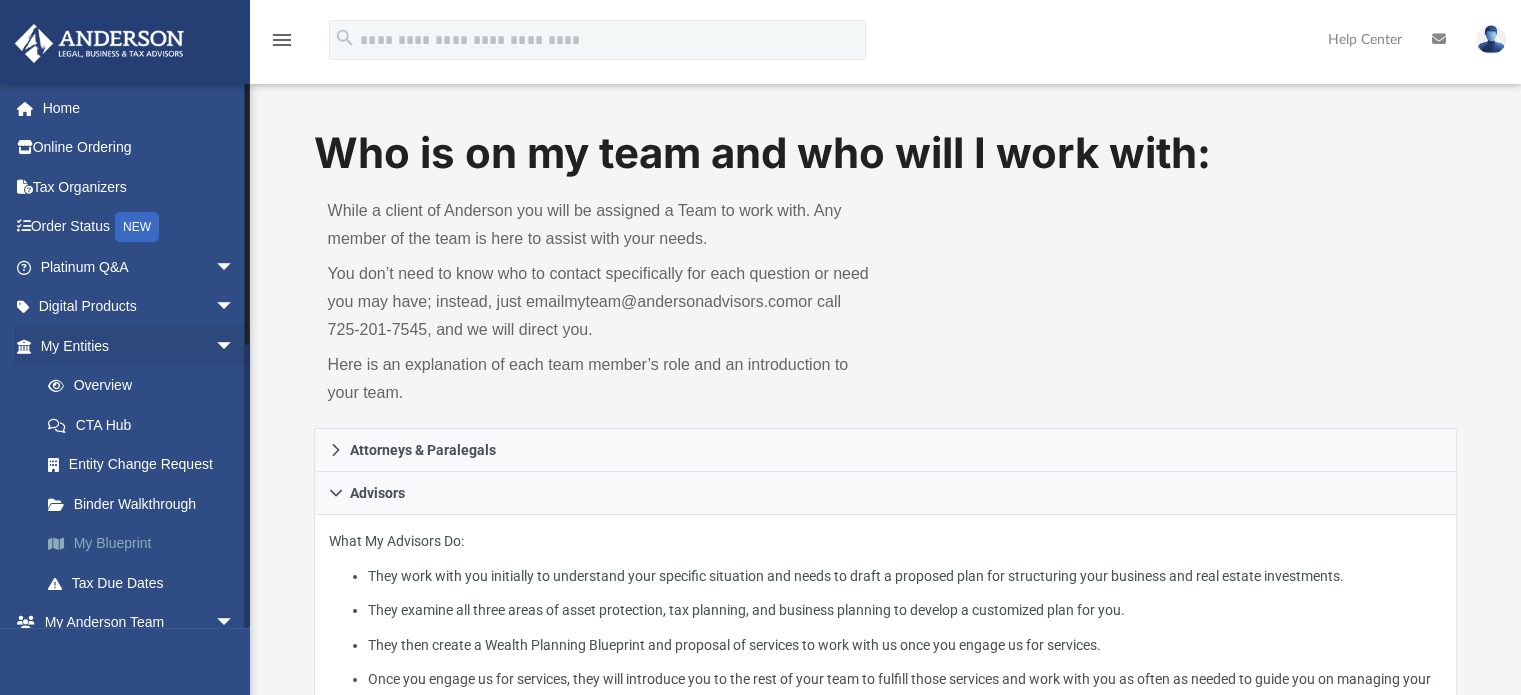click on "My Blueprint" at bounding box center [146, 544] 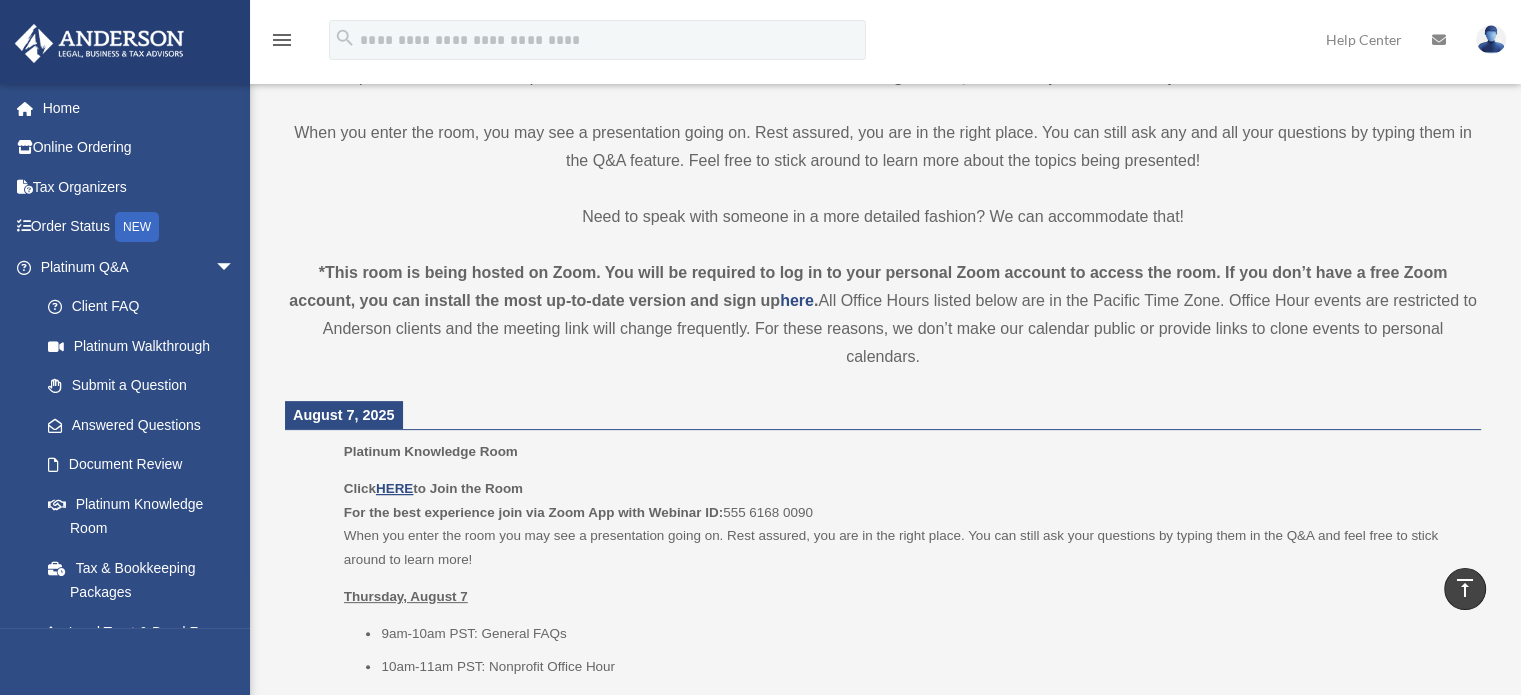 scroll, scrollTop: 0, scrollLeft: 0, axis: both 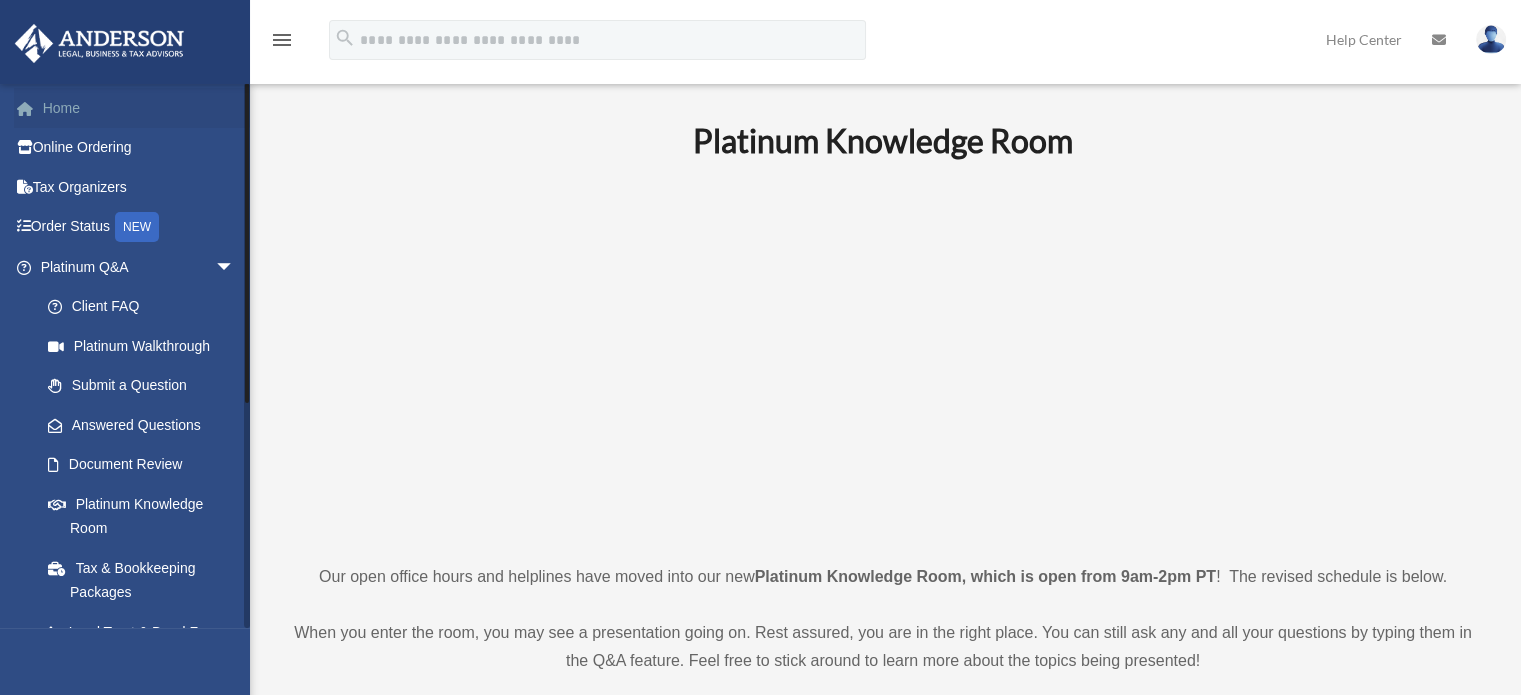 click on "Home" at bounding box center [139, 108] 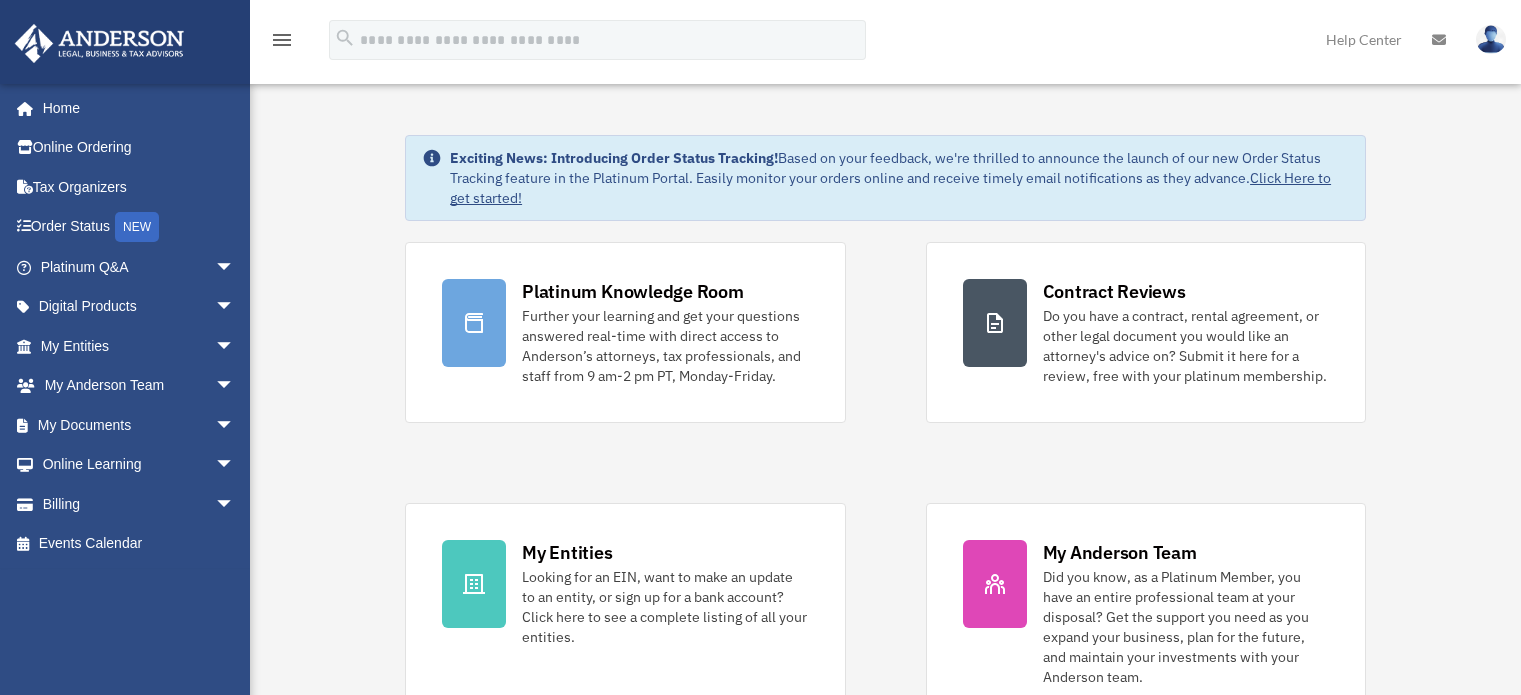 scroll, scrollTop: 0, scrollLeft: 0, axis: both 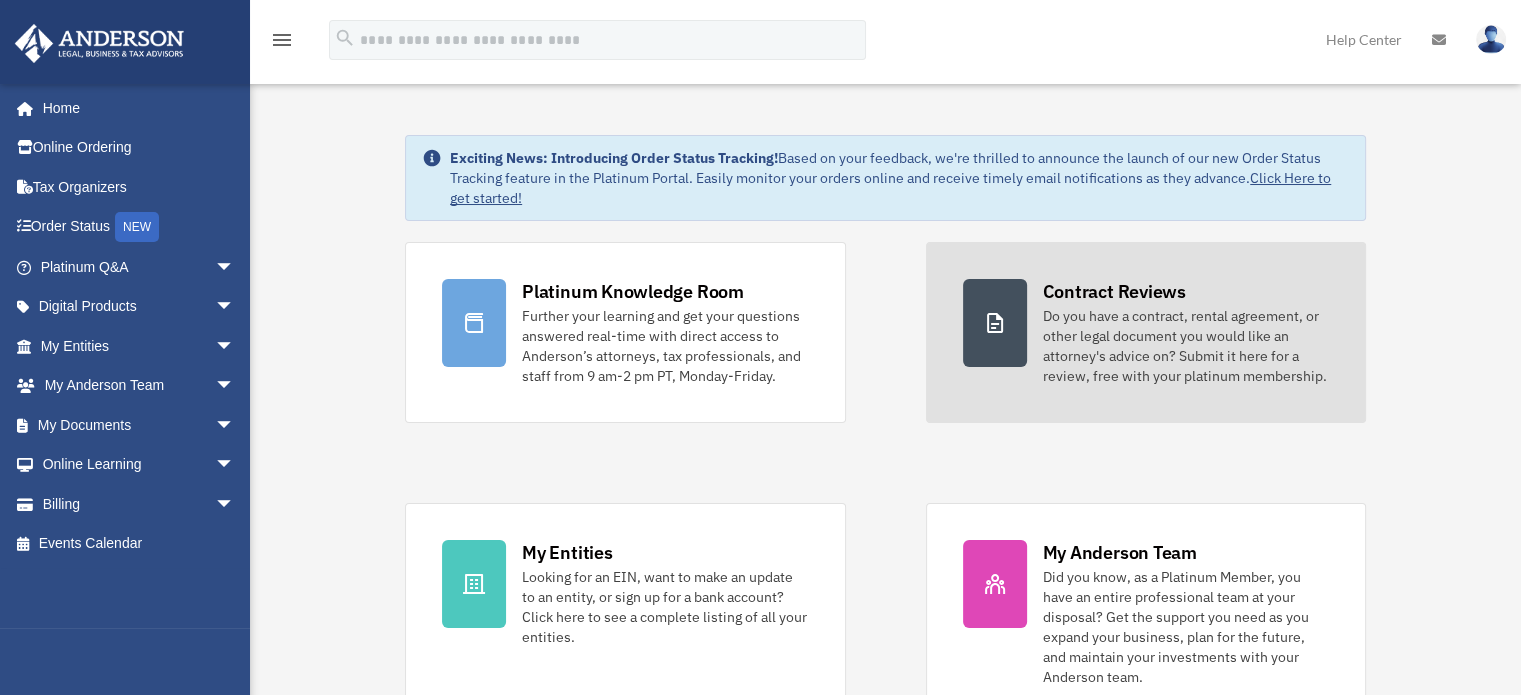 click on "Do you have a contract, rental agreement, or other legal document you would like an attorney's advice on?  Submit it here for a  review, free with your platinum membership." at bounding box center [1186, 346] 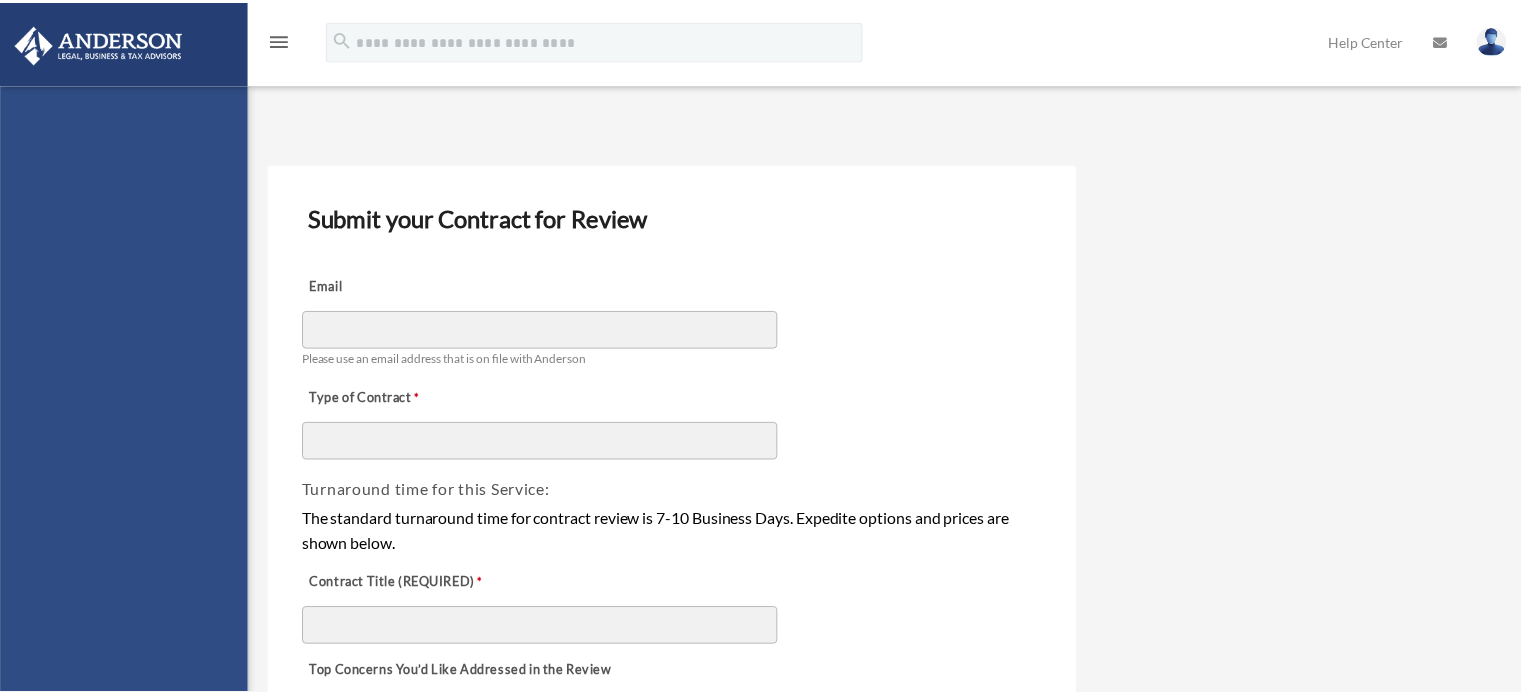 scroll, scrollTop: 0, scrollLeft: 0, axis: both 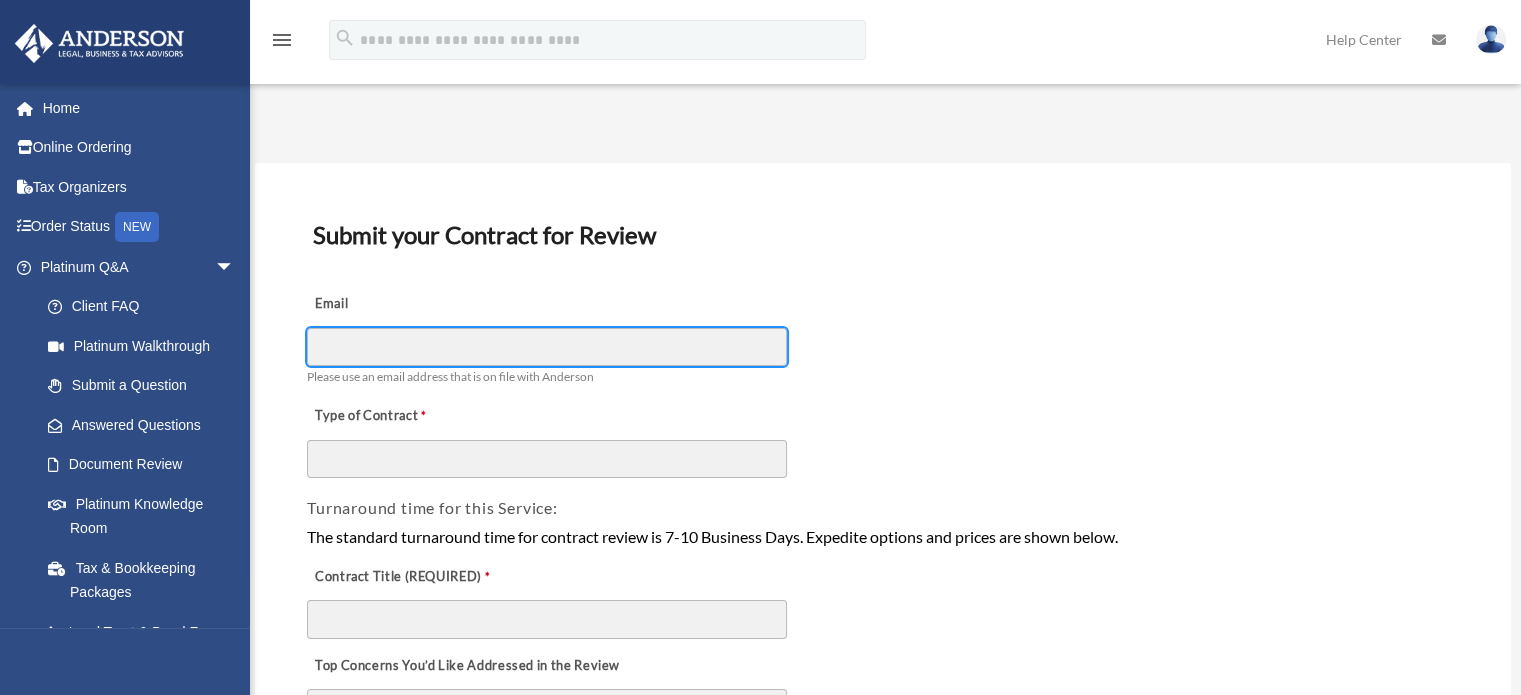 click on "Email" at bounding box center [547, 347] 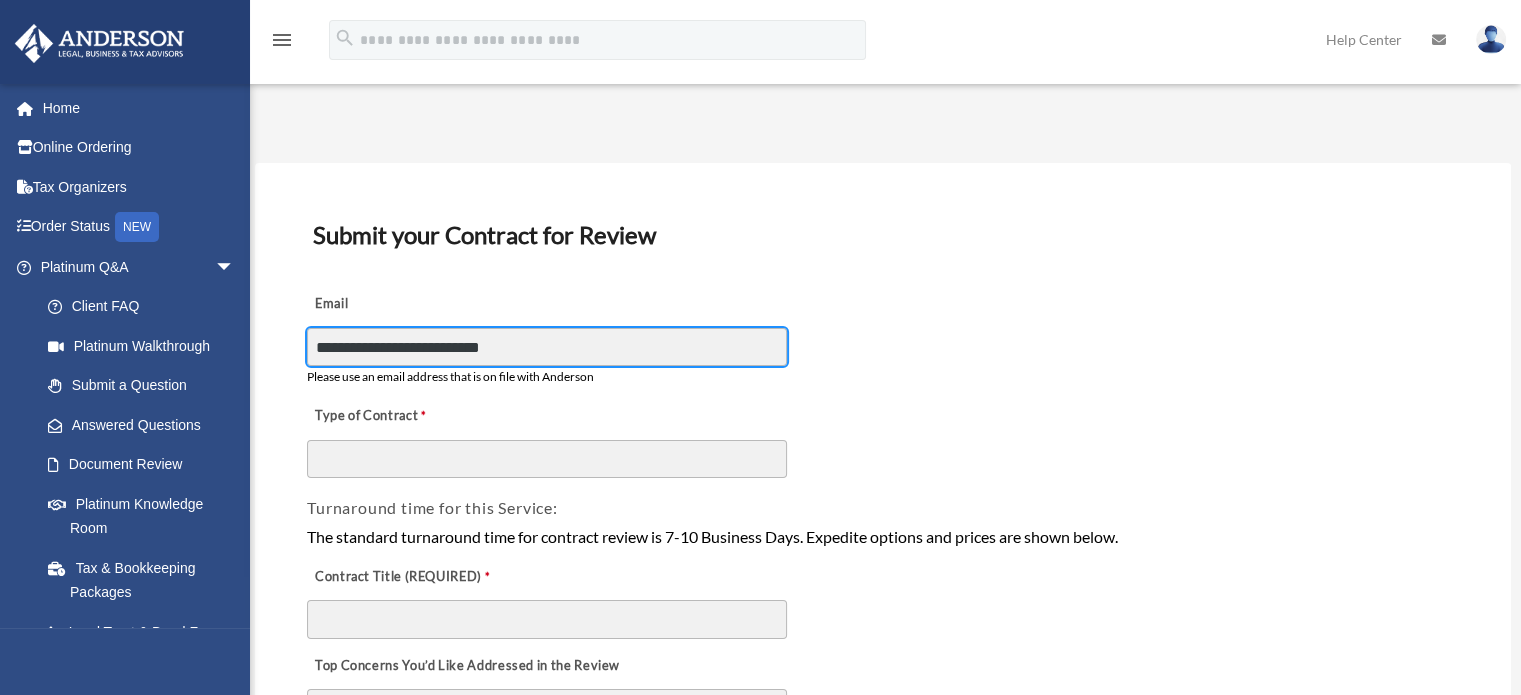 type on "**********" 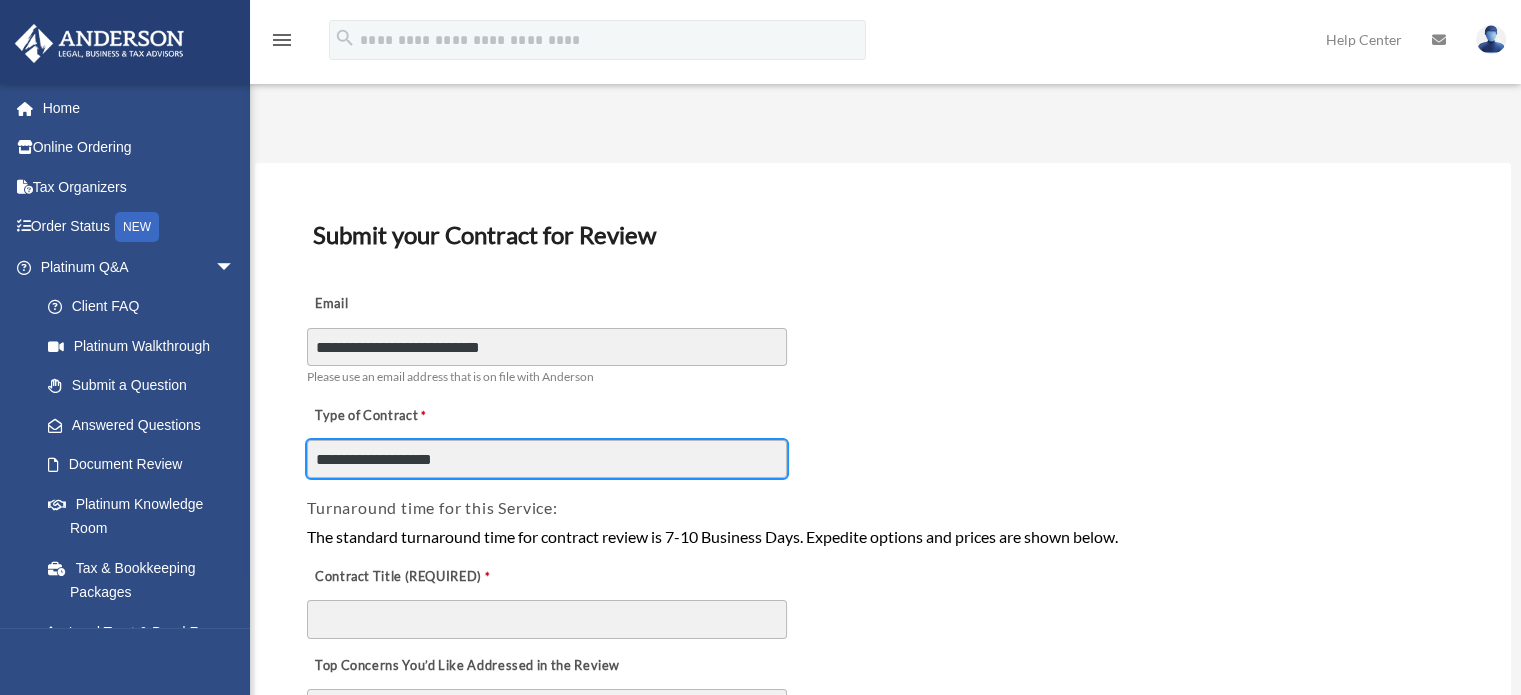 type on "**********" 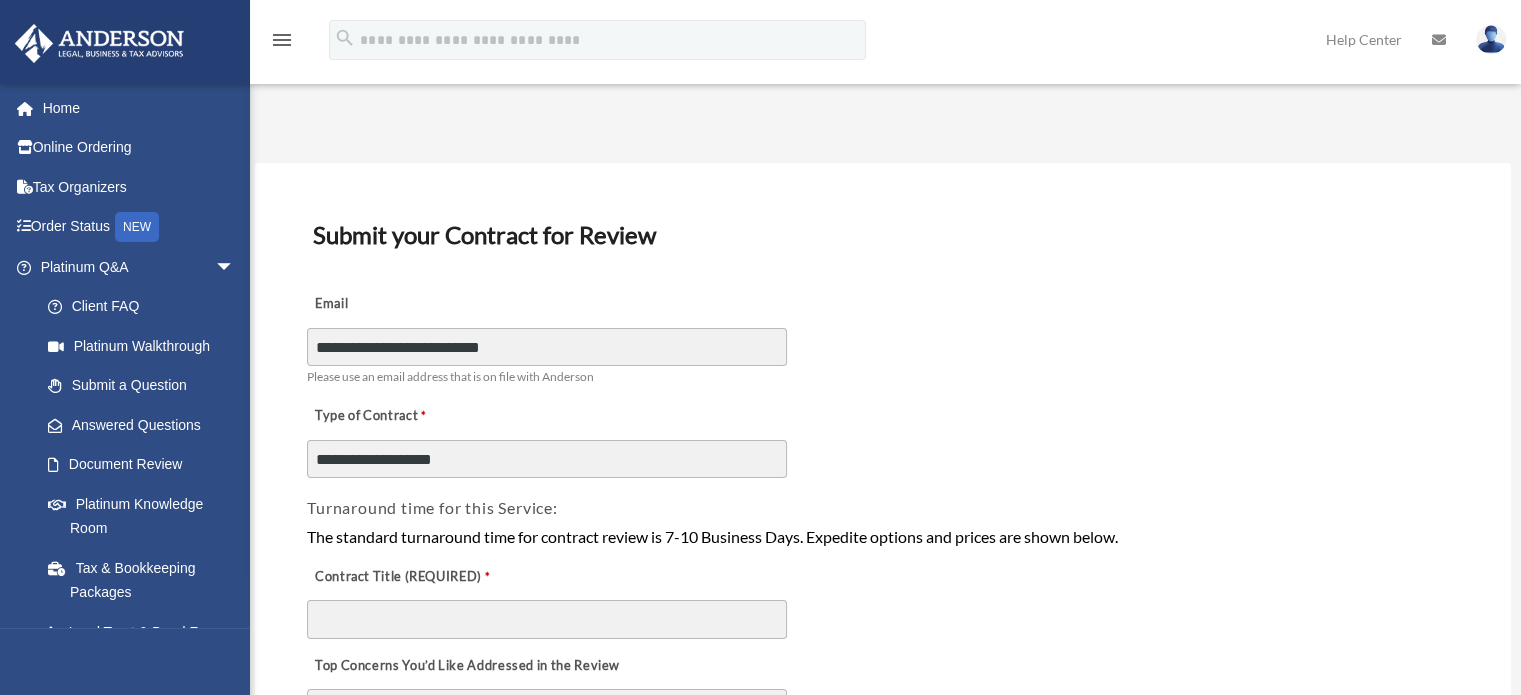 scroll, scrollTop: 200, scrollLeft: 0, axis: vertical 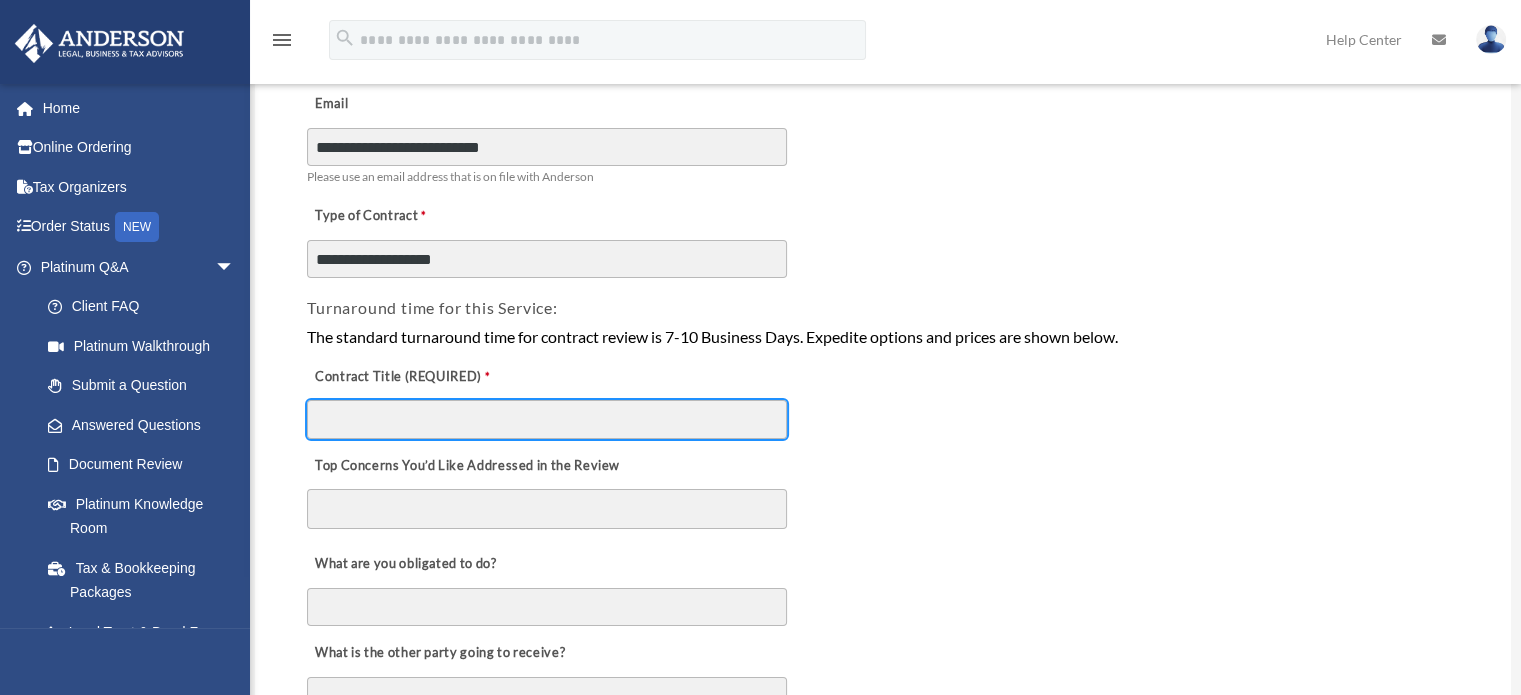 click on "Contract Title (REQUIRED)" at bounding box center [547, 419] 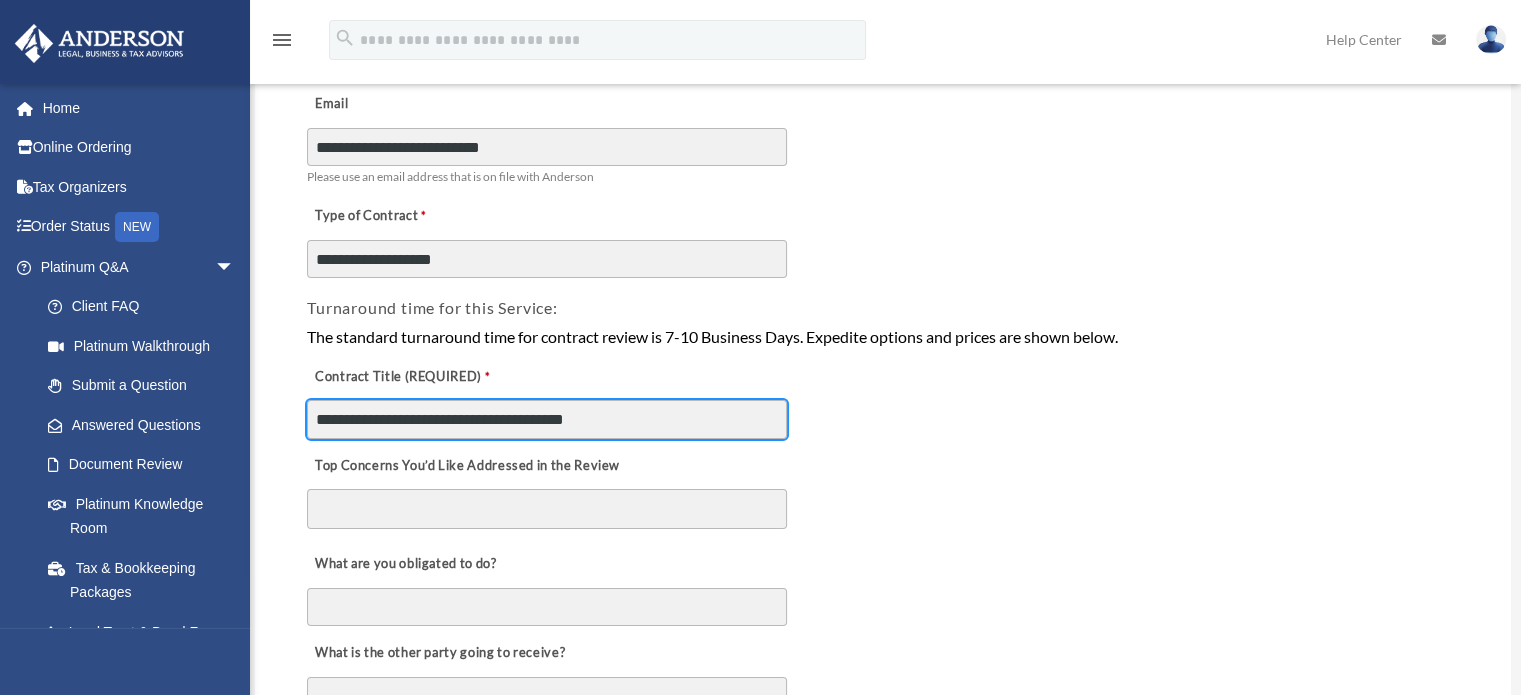 type on "**********" 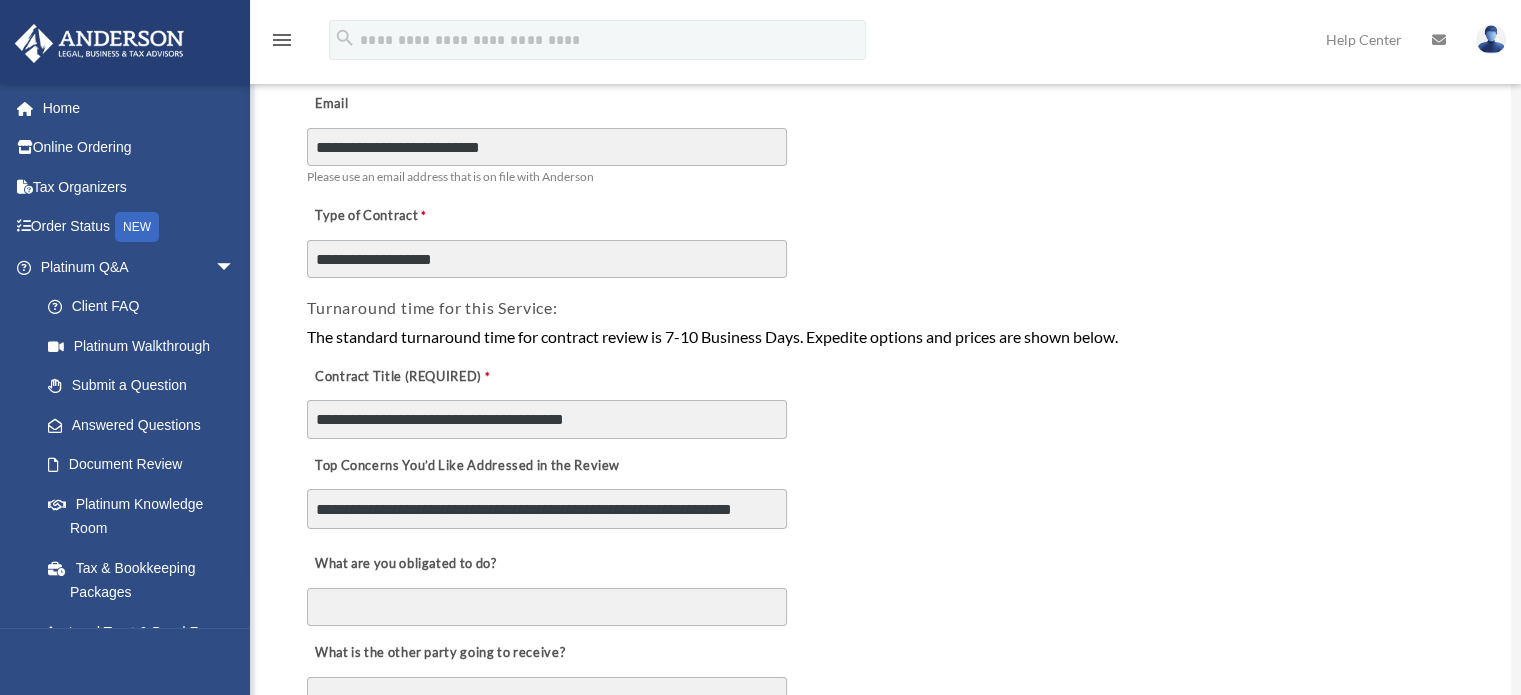 scroll, scrollTop: 16, scrollLeft: 0, axis: vertical 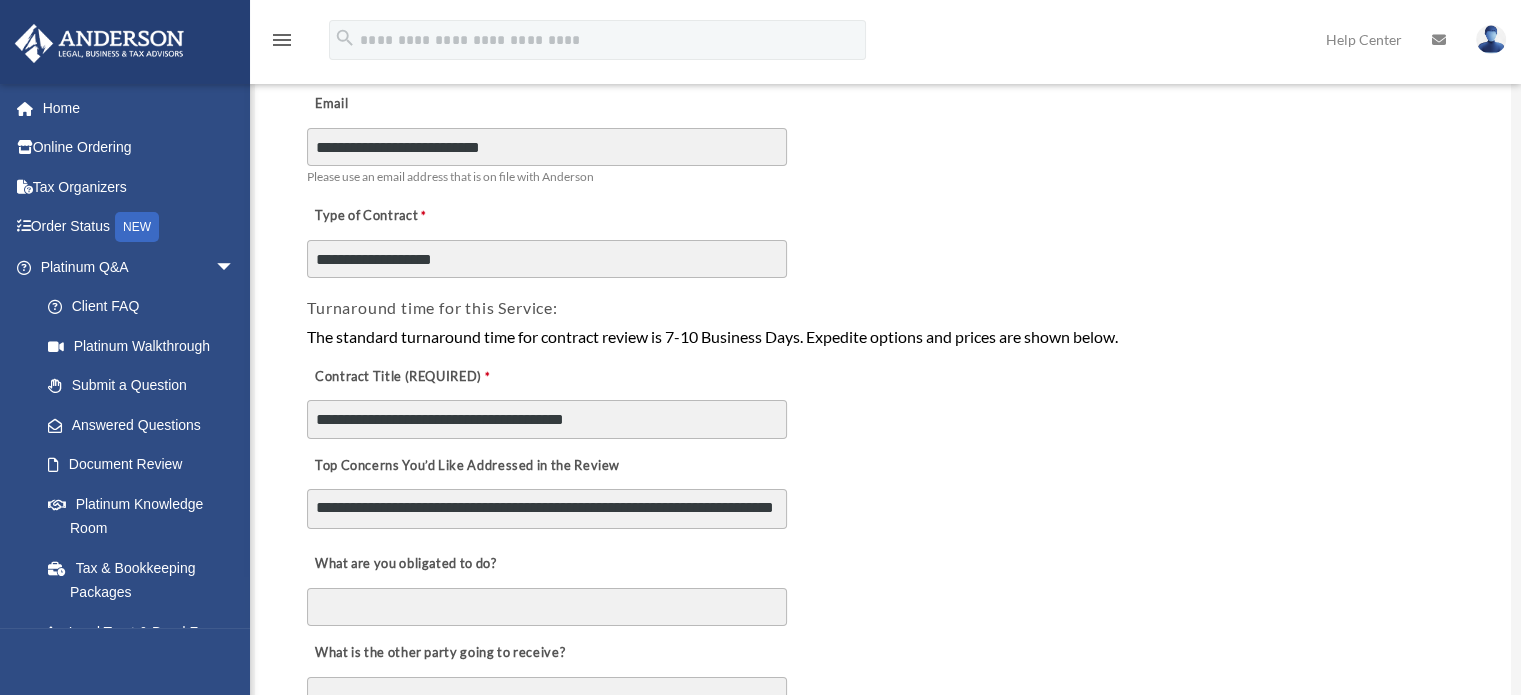 type on "**********" 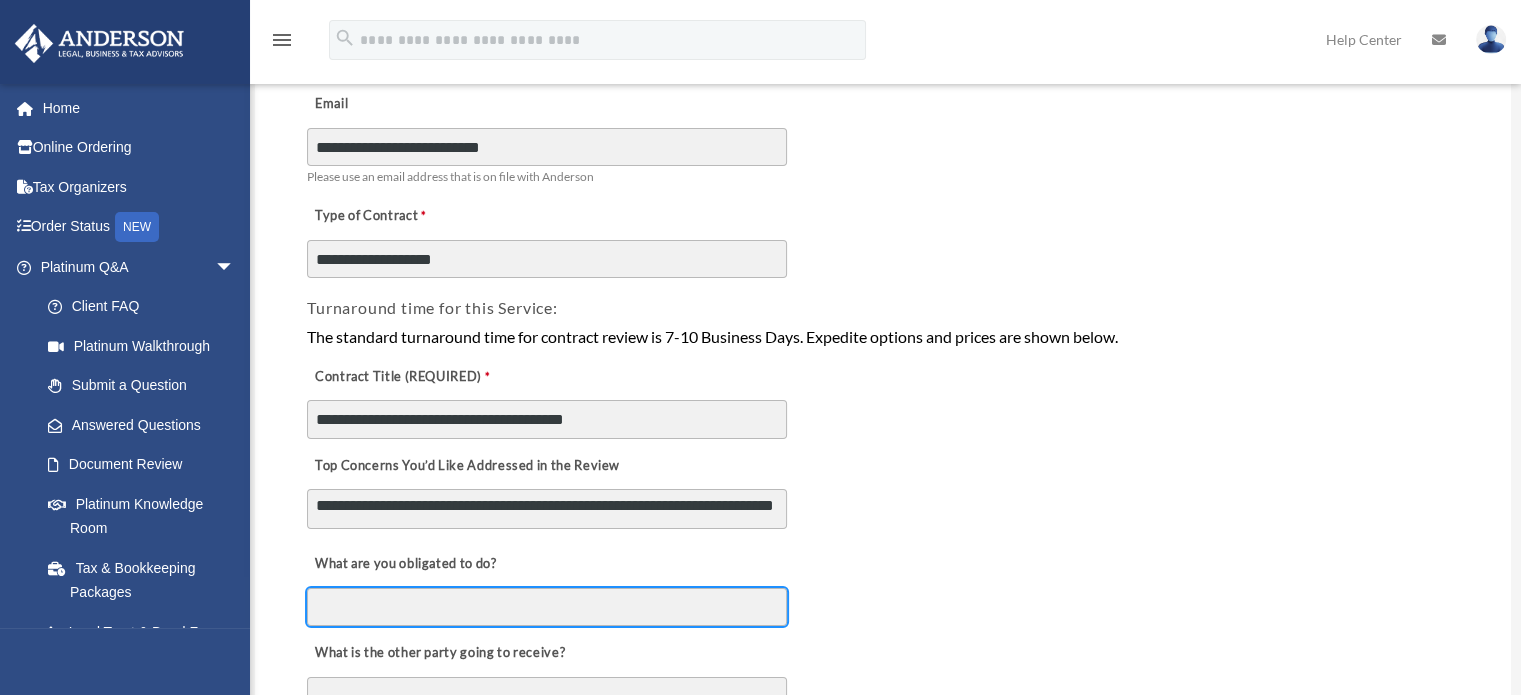 scroll, scrollTop: 17, scrollLeft: 0, axis: vertical 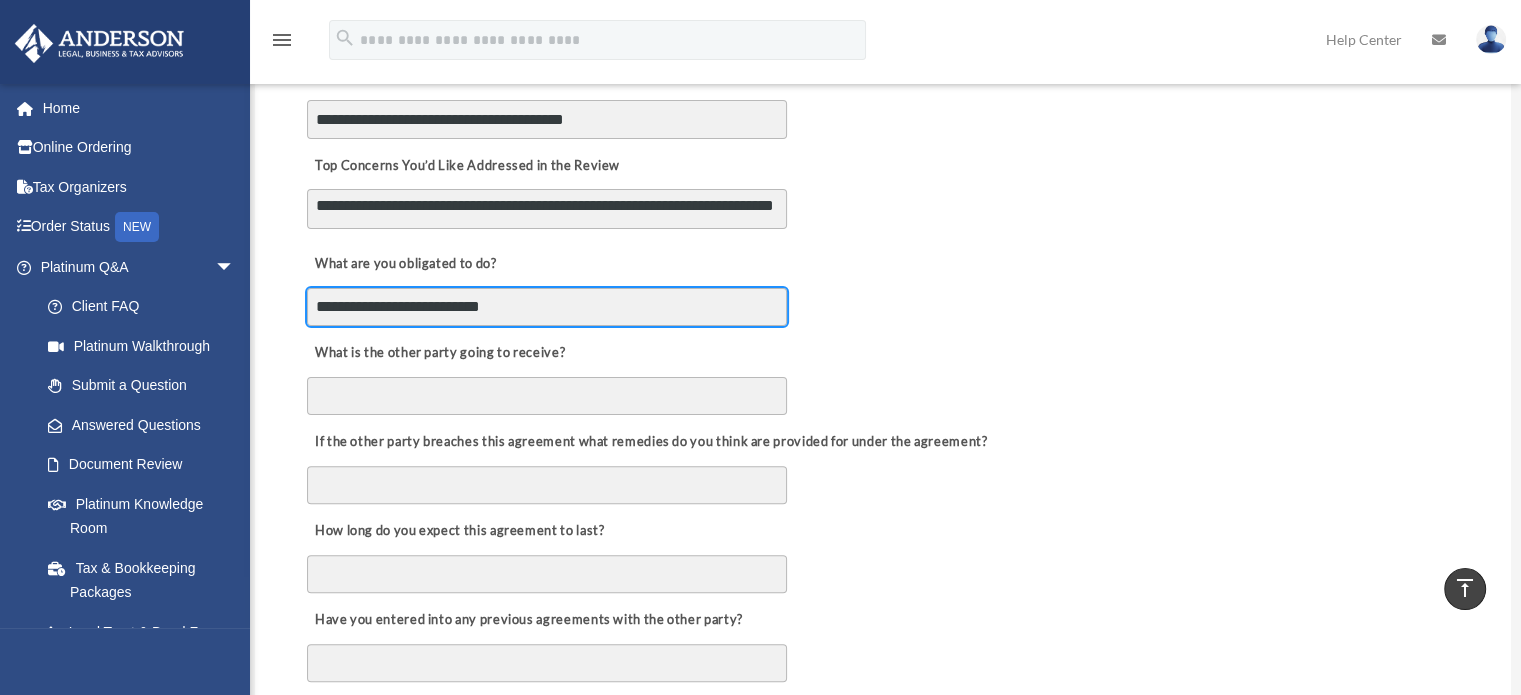 type on "**********" 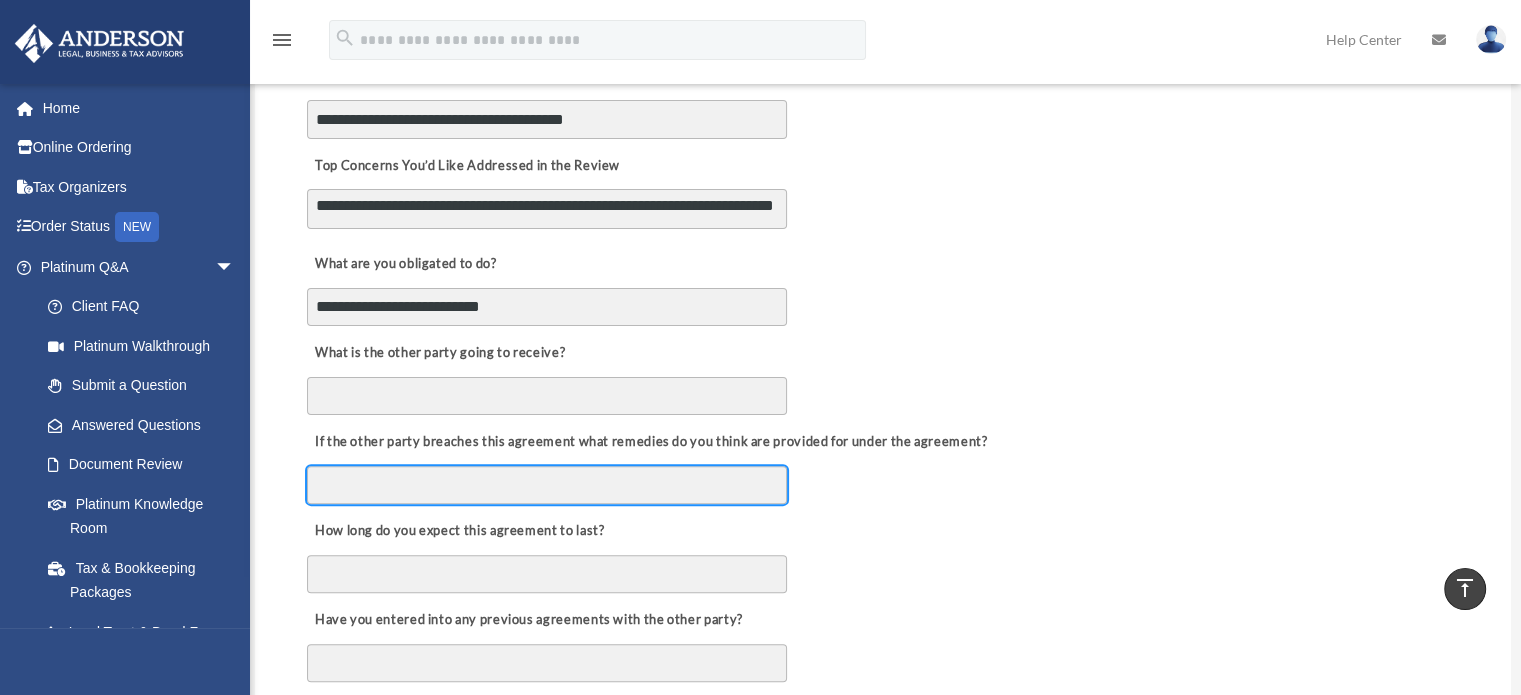 click on "If the other party breaches this agreement what remedies do you think are provided for under the agreement?" at bounding box center [547, 485] 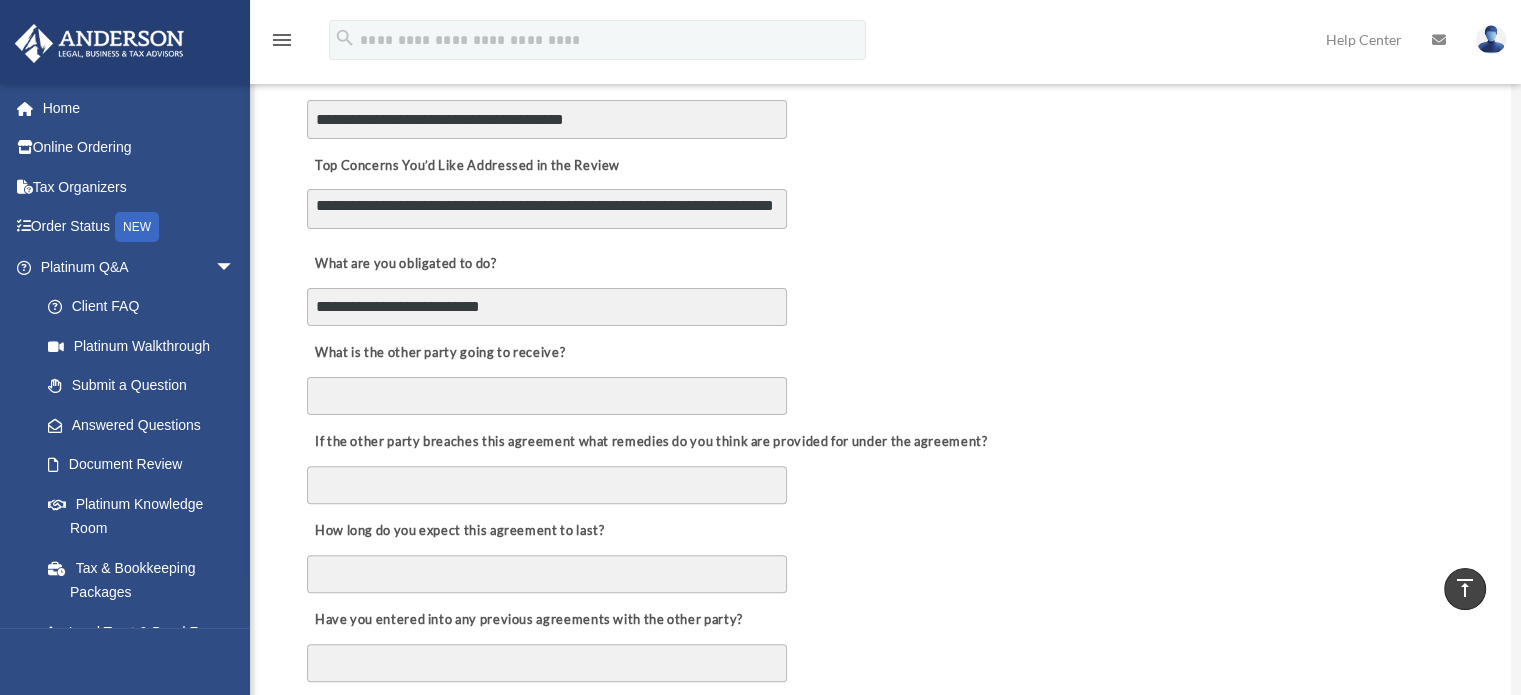 click on "How long do you expect this agreement to last?" at bounding box center [883, 550] 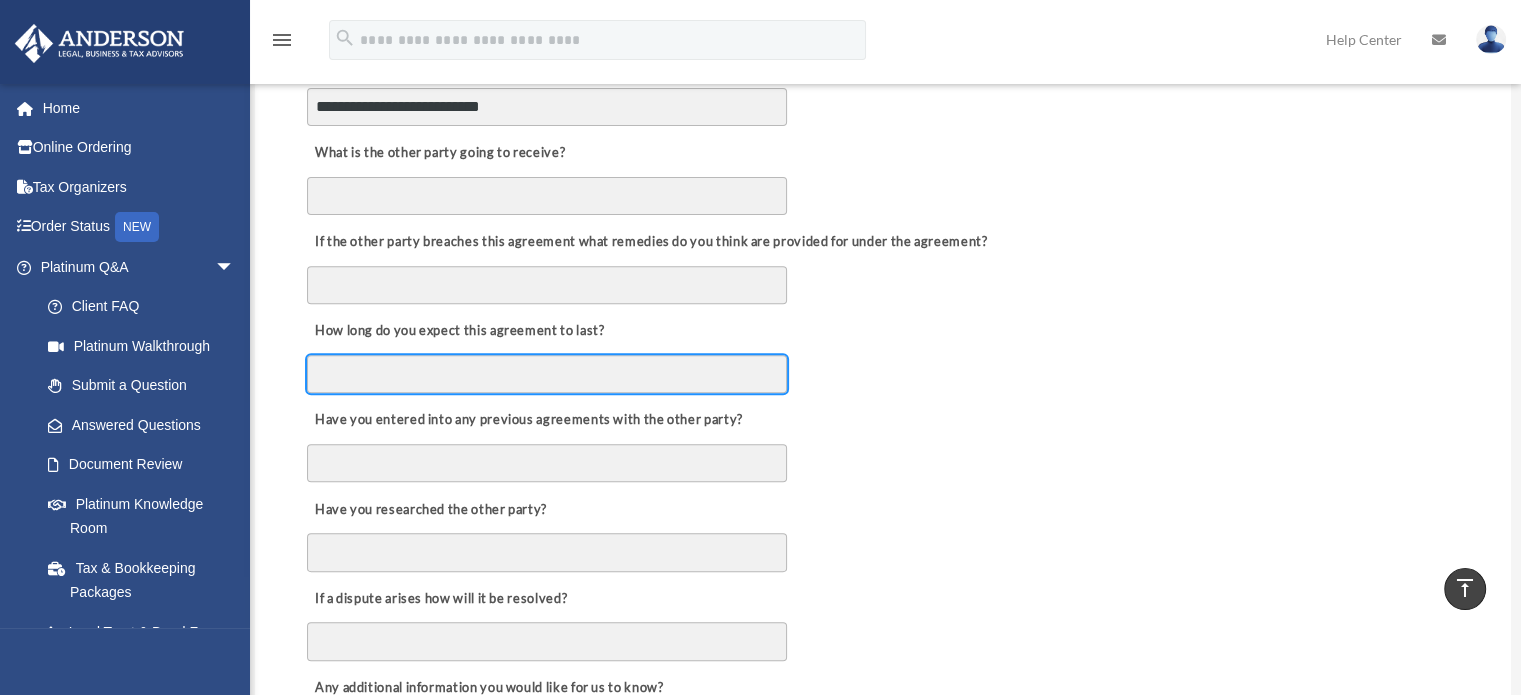 click on "How long do you expect this agreement to last?" at bounding box center (547, 374) 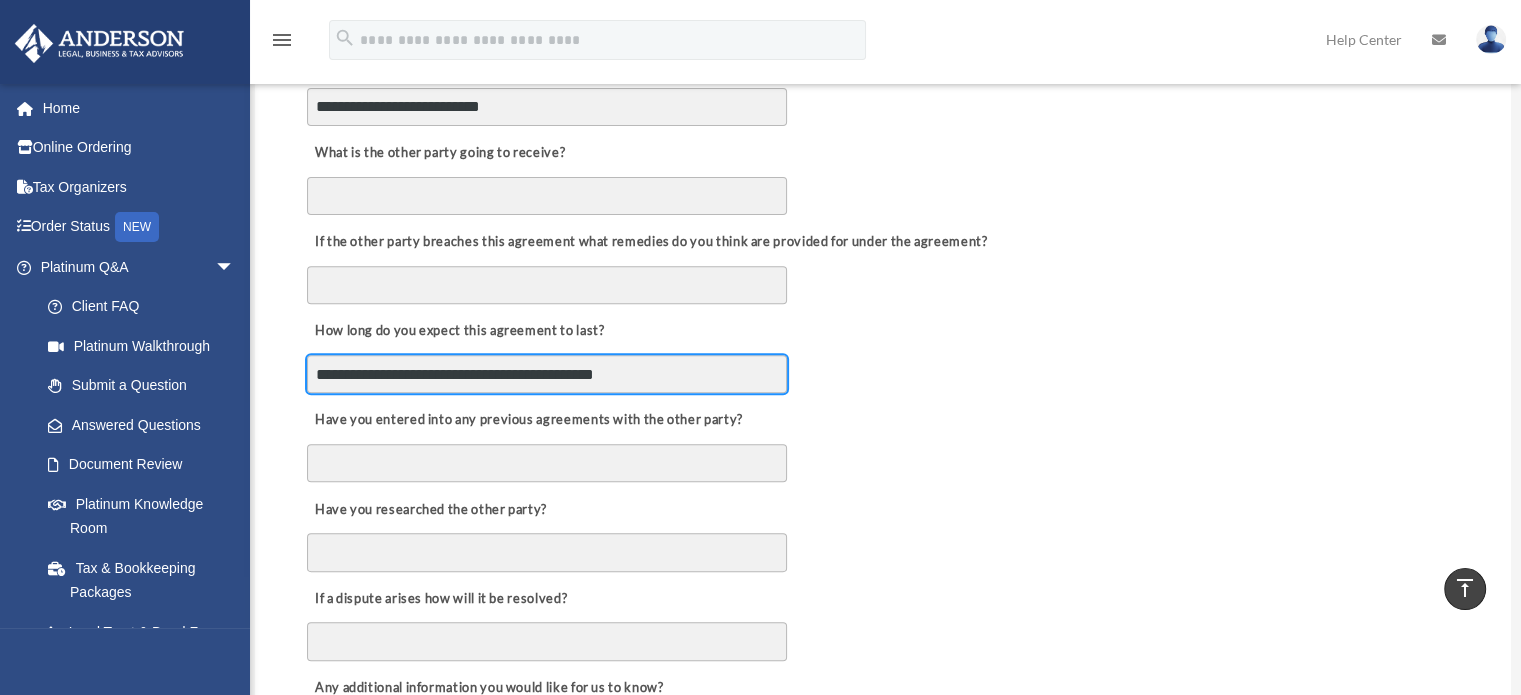 type on "**********" 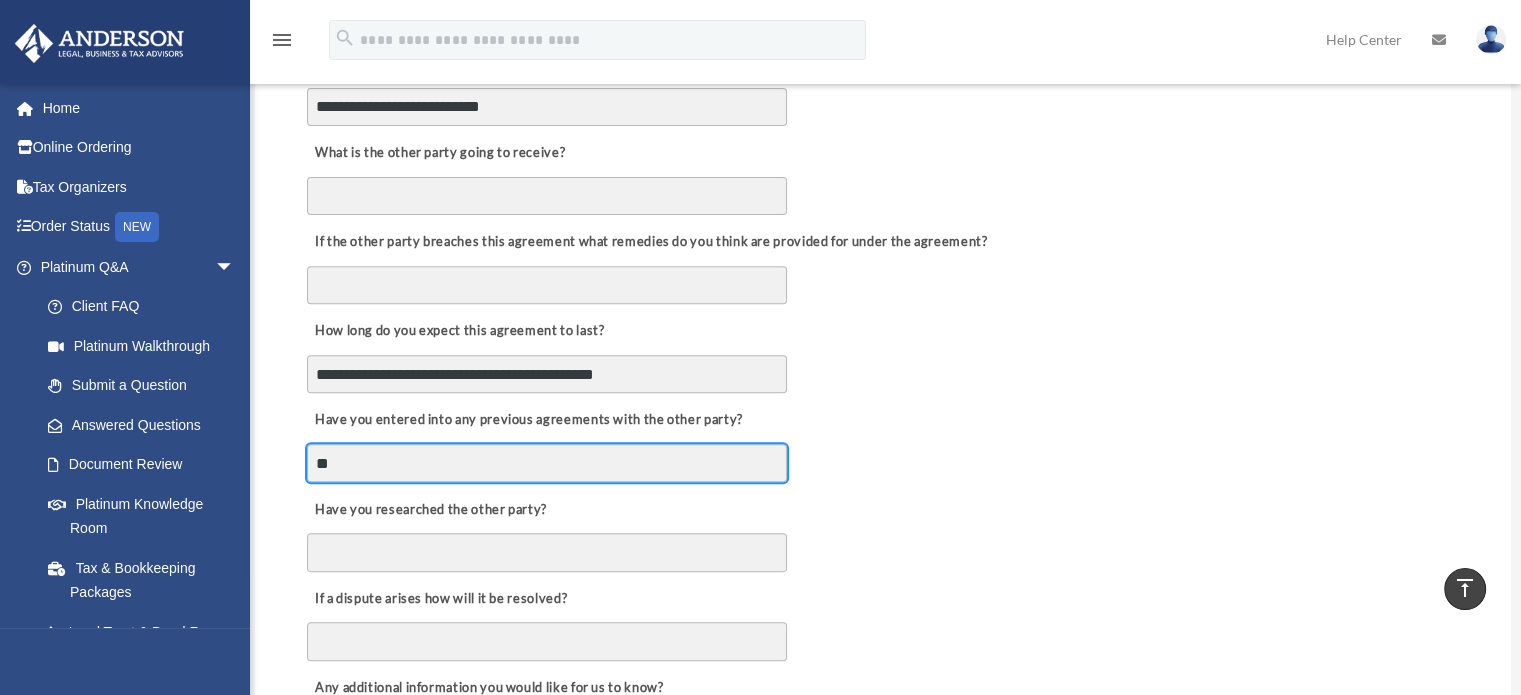type on "*" 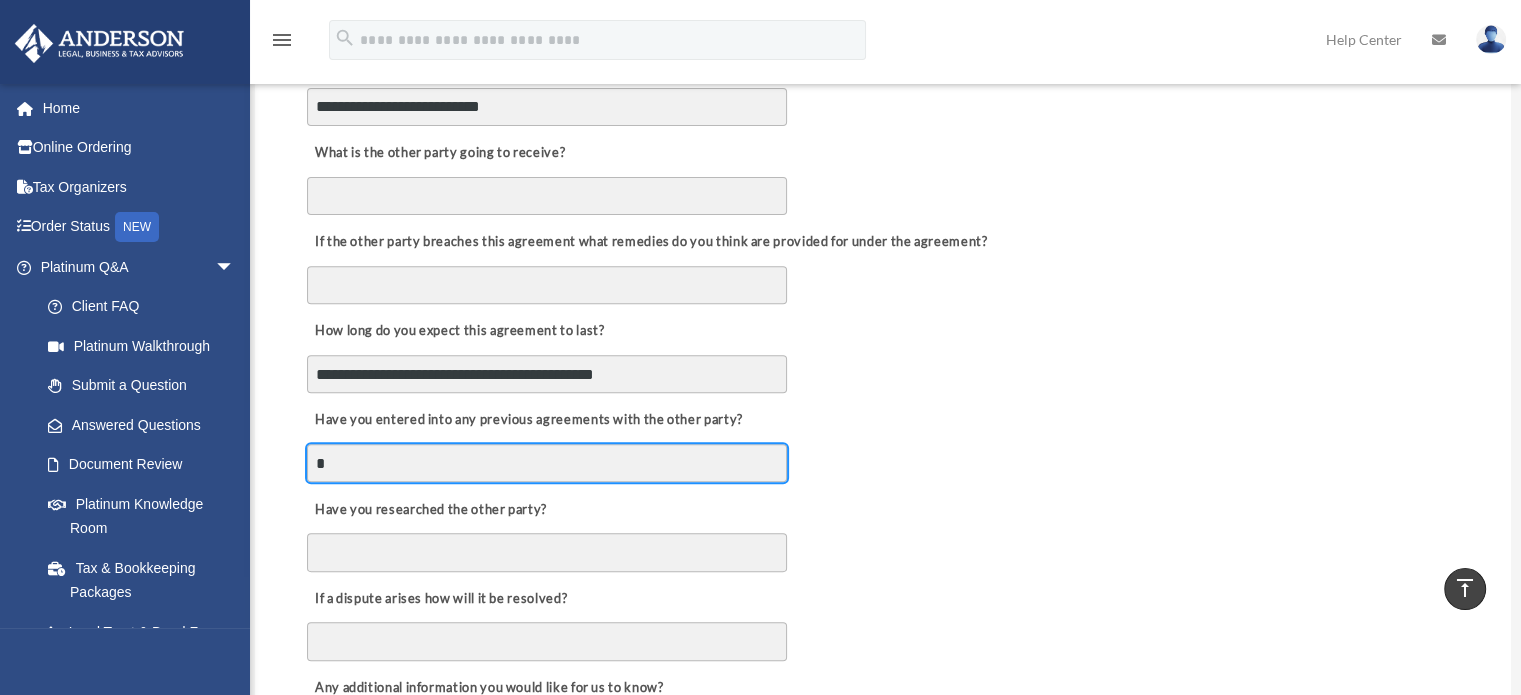 type 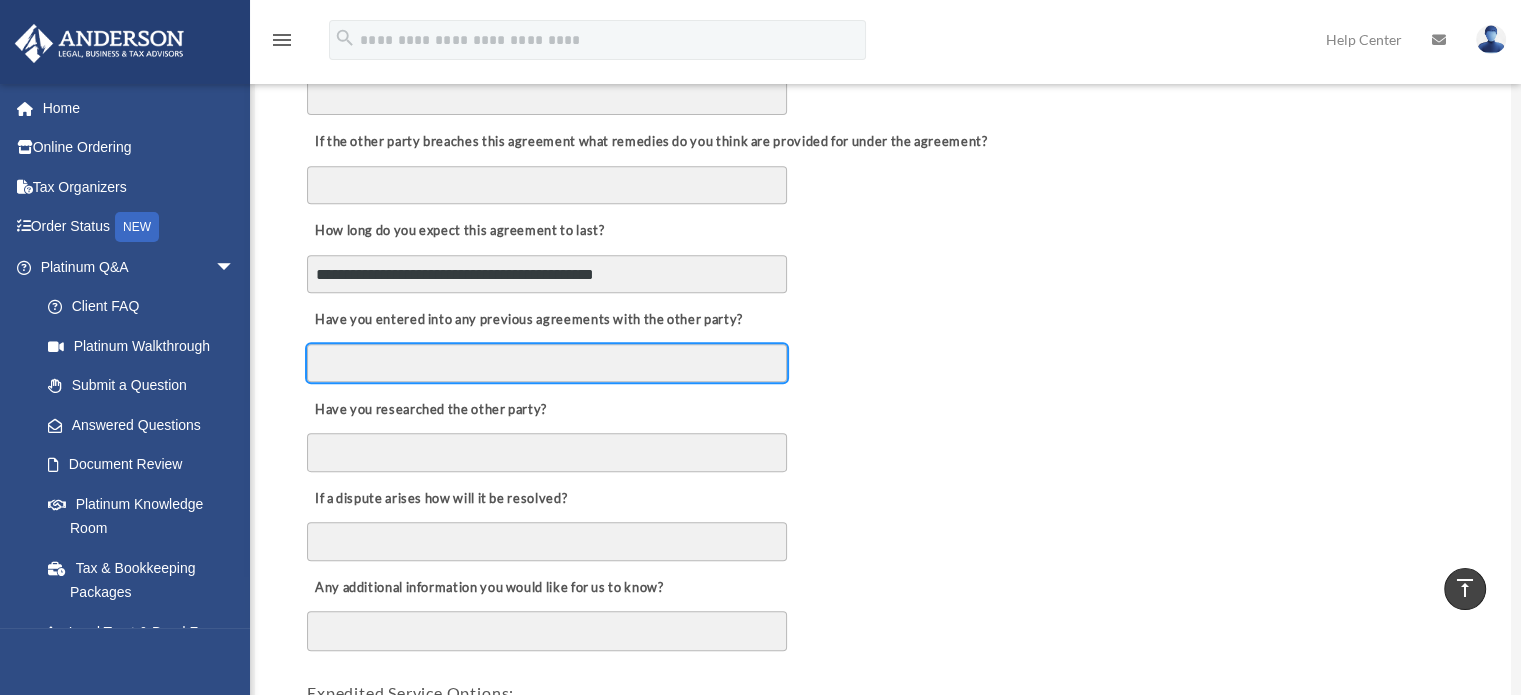 scroll, scrollTop: 900, scrollLeft: 0, axis: vertical 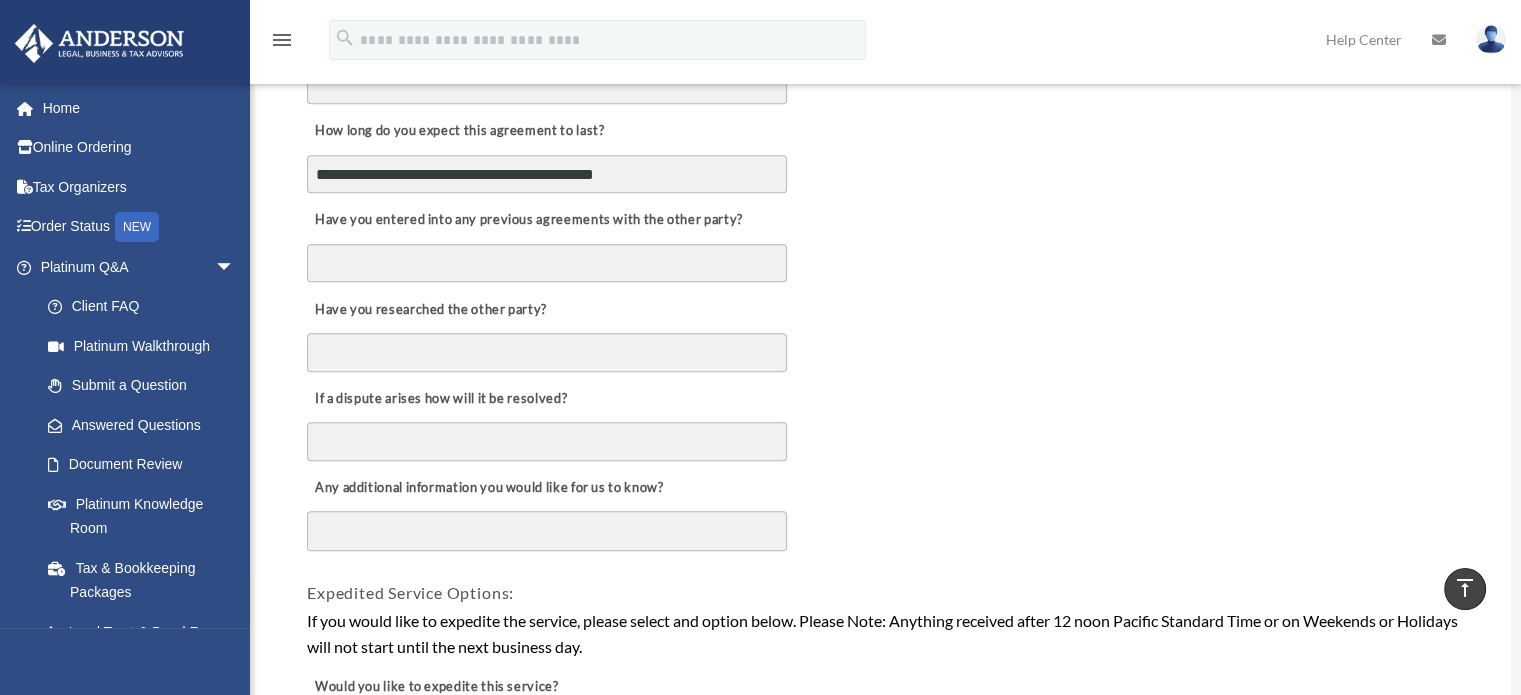 click on "Any additional information you would like for us to know?" at bounding box center [547, 531] 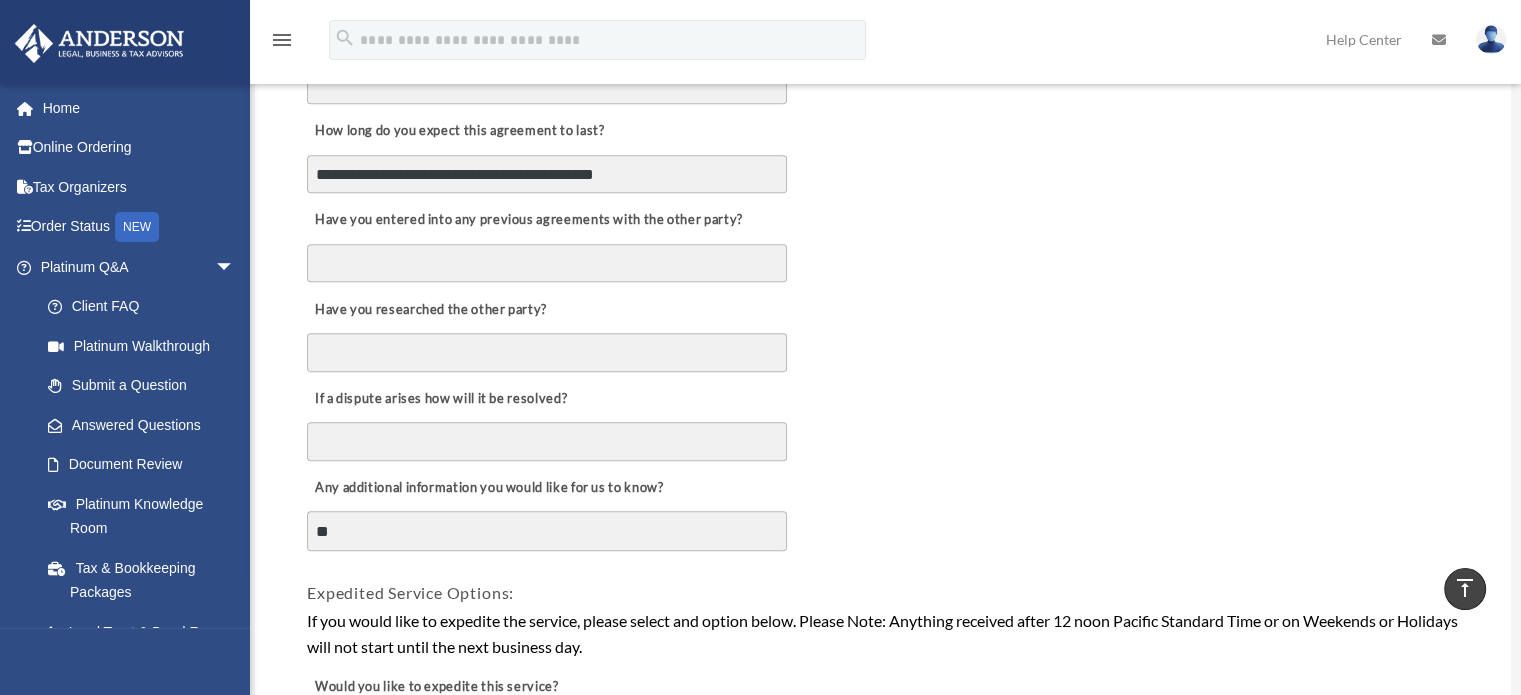 type on "*" 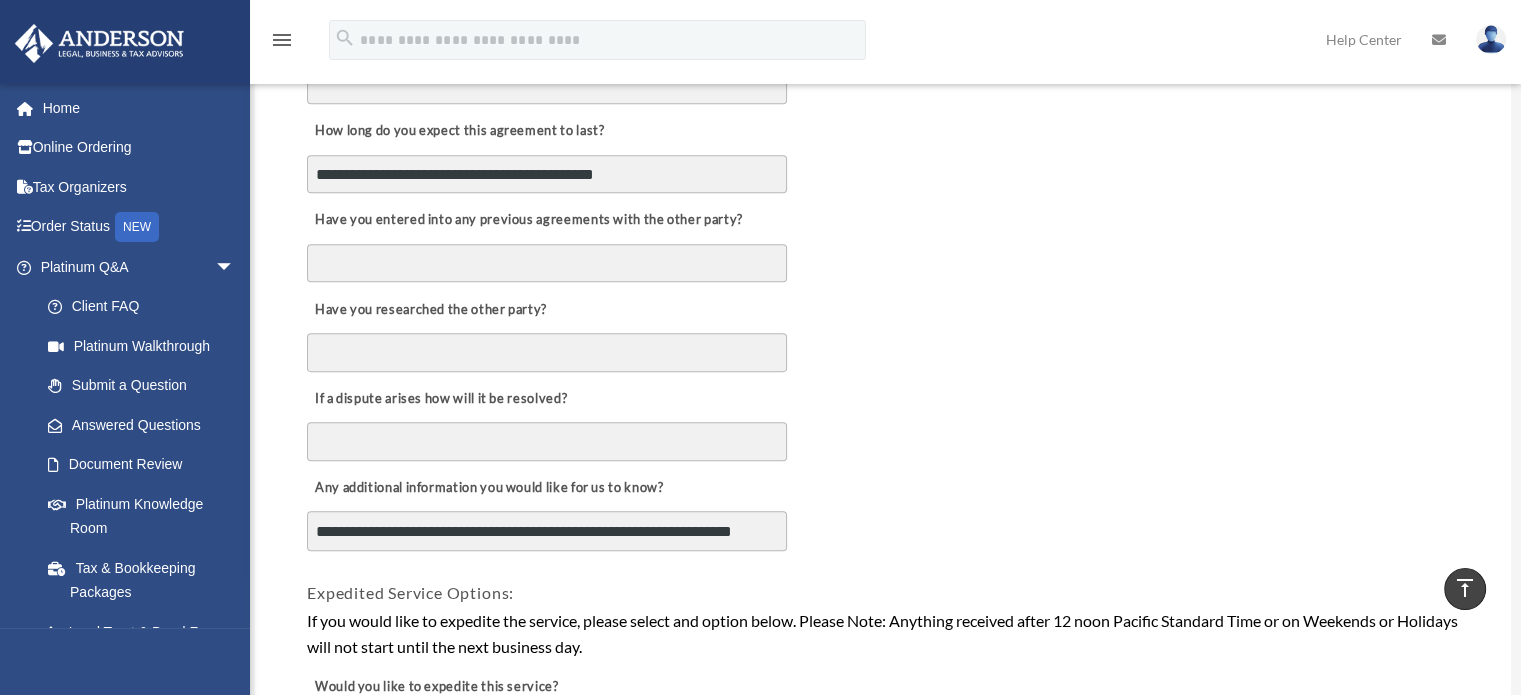 scroll, scrollTop: 16, scrollLeft: 0, axis: vertical 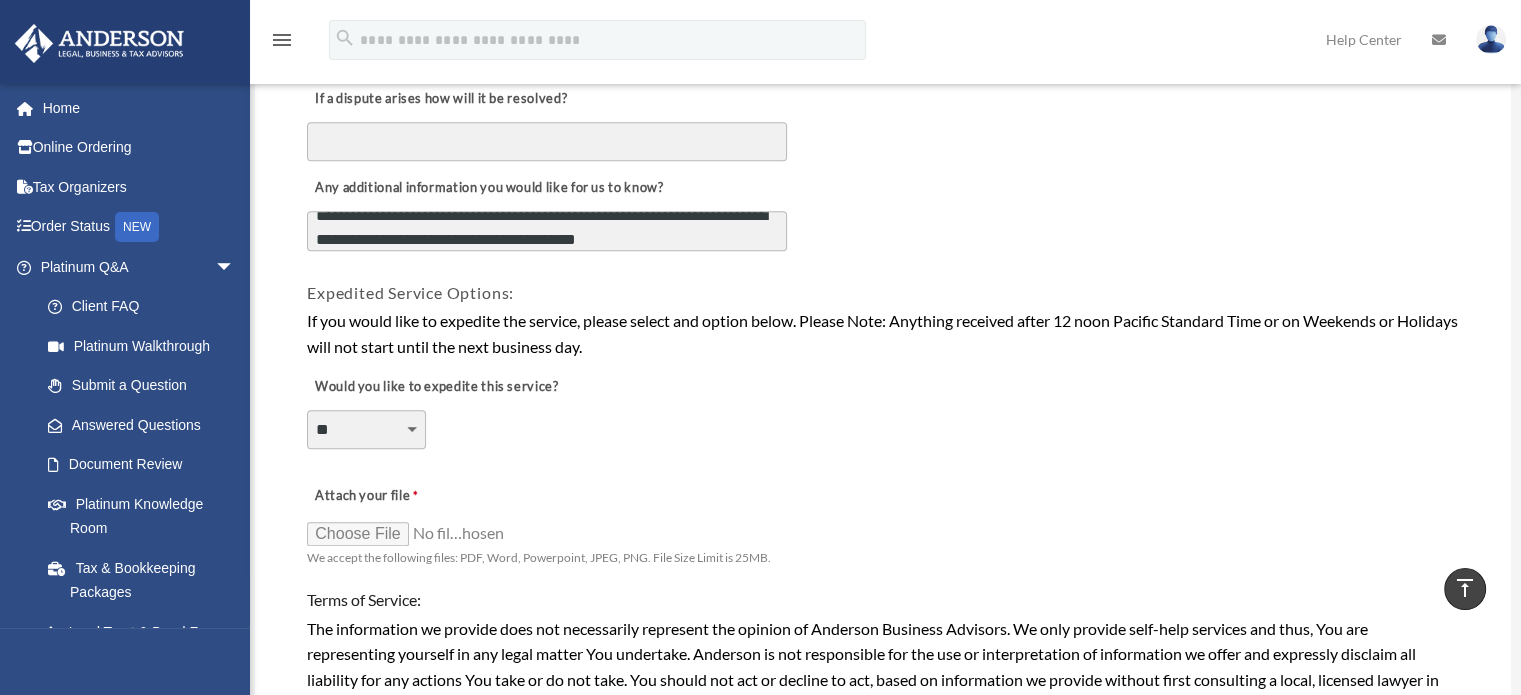 type on "**********" 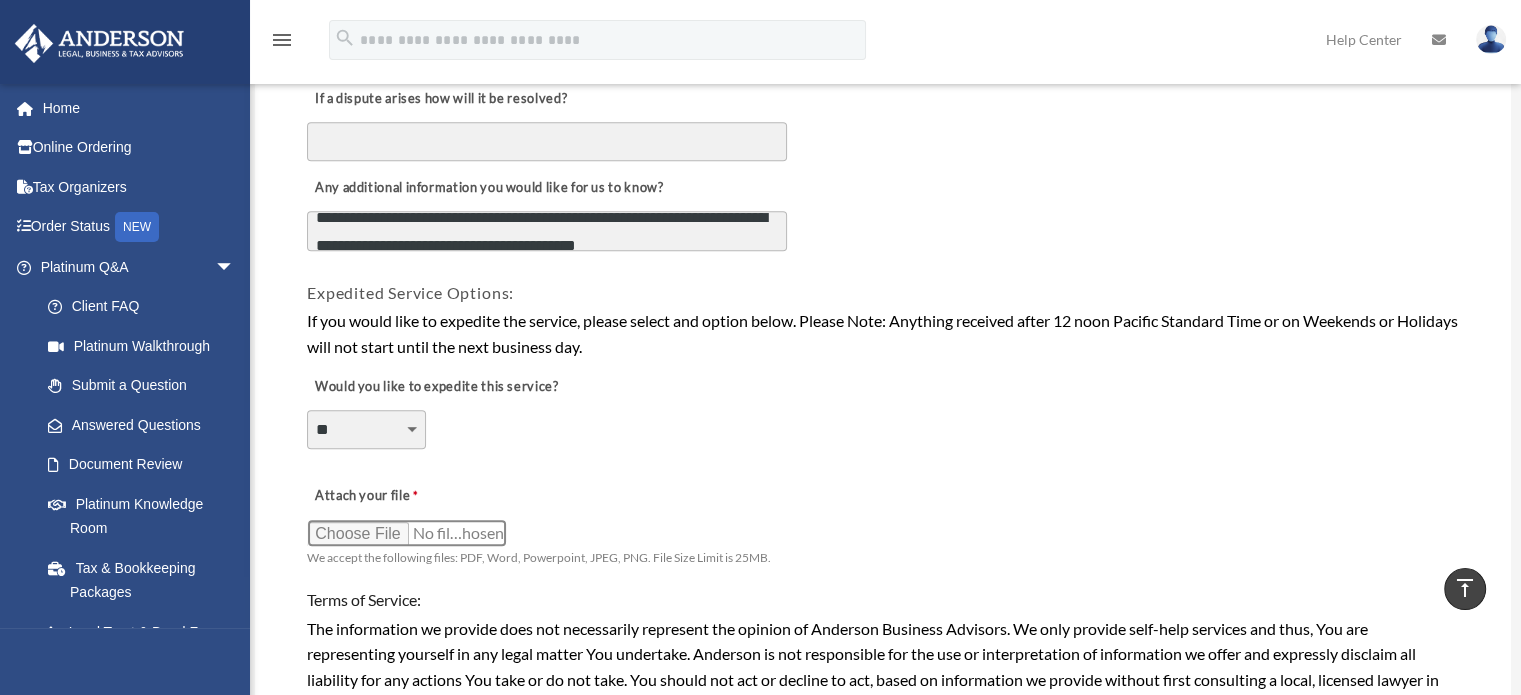 click on "Attach your file" at bounding box center [407, 533] 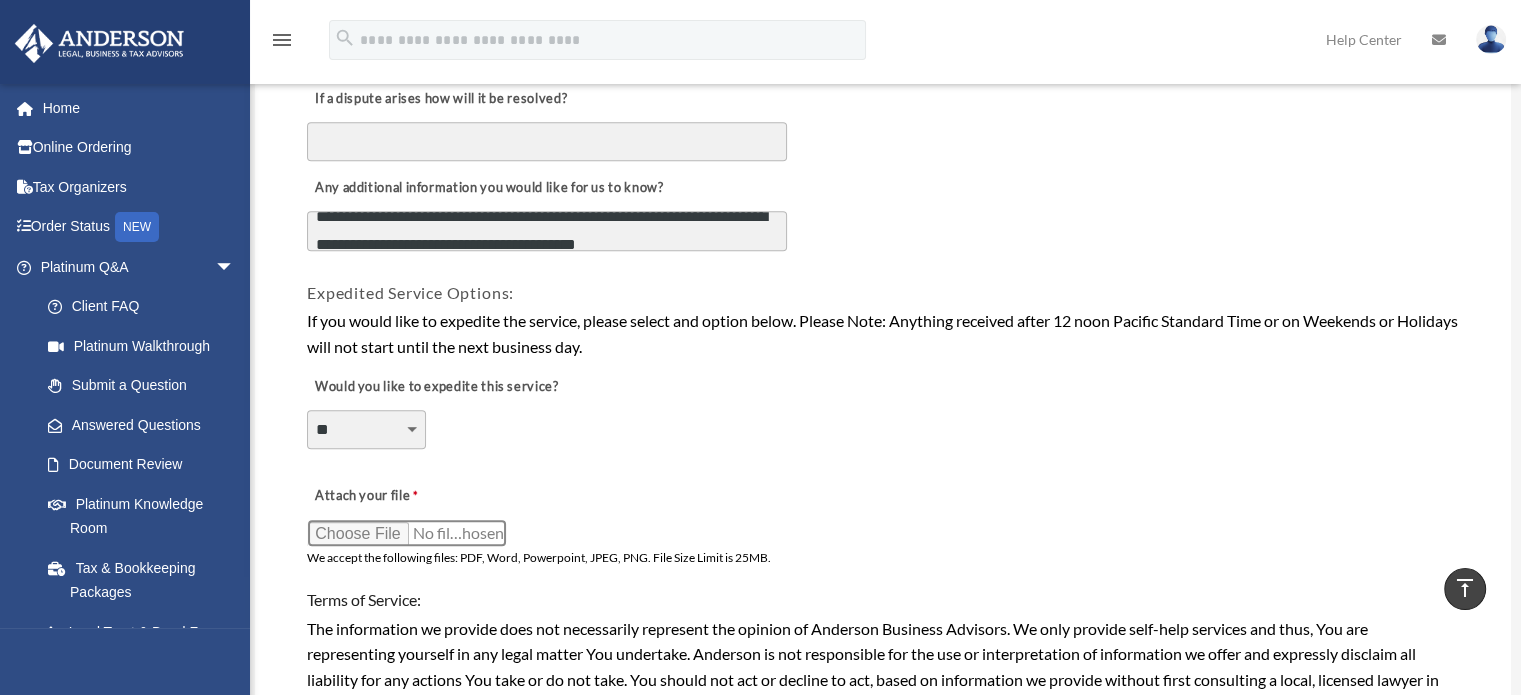 type on "**********" 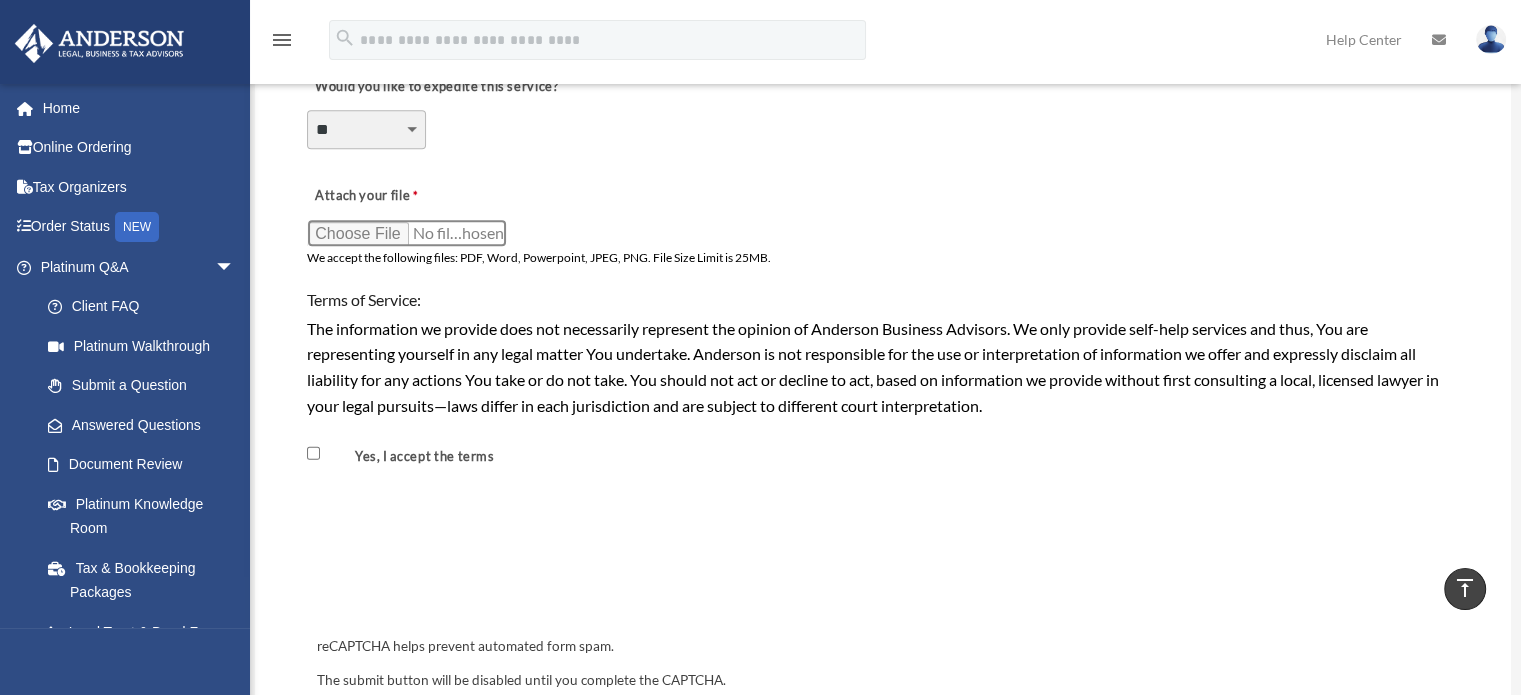 scroll, scrollTop: 1600, scrollLeft: 0, axis: vertical 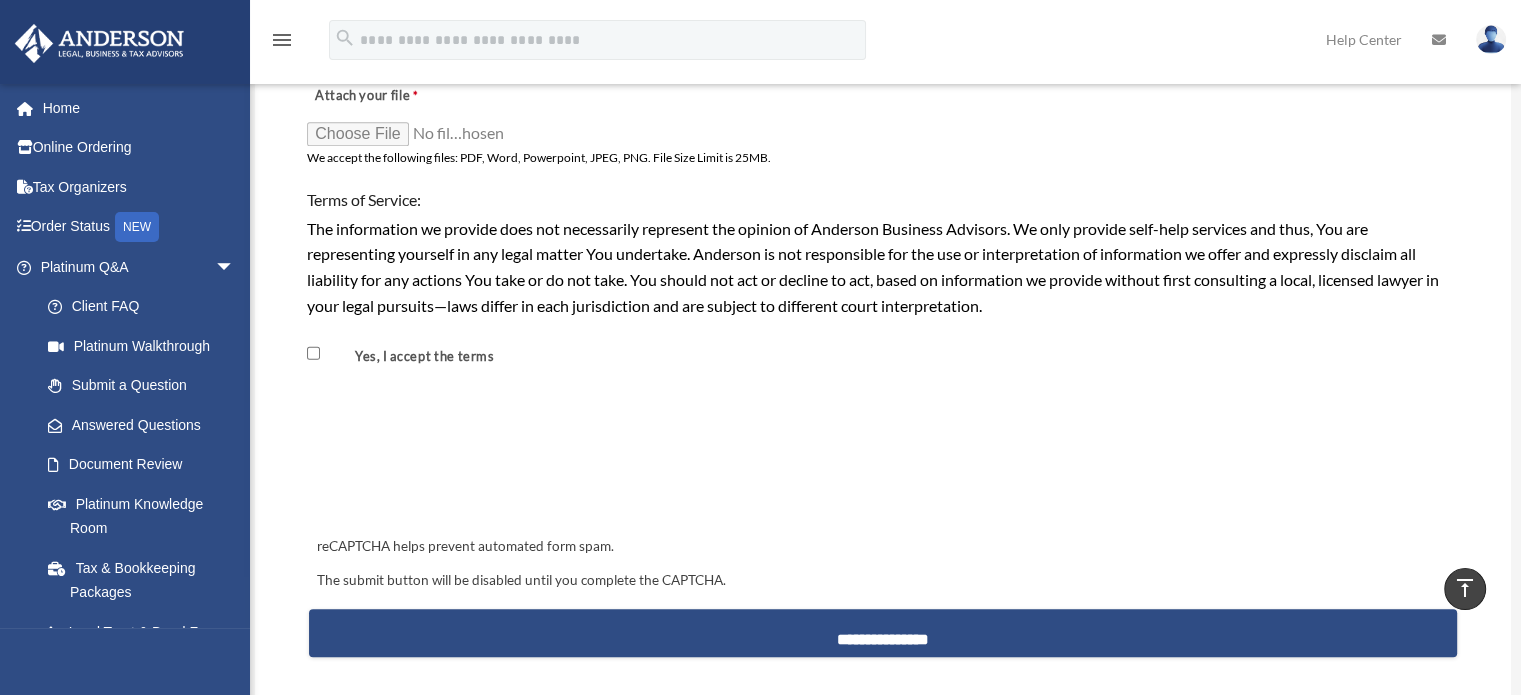 click on "Yes, I accept the terms" at bounding box center (413, 357) 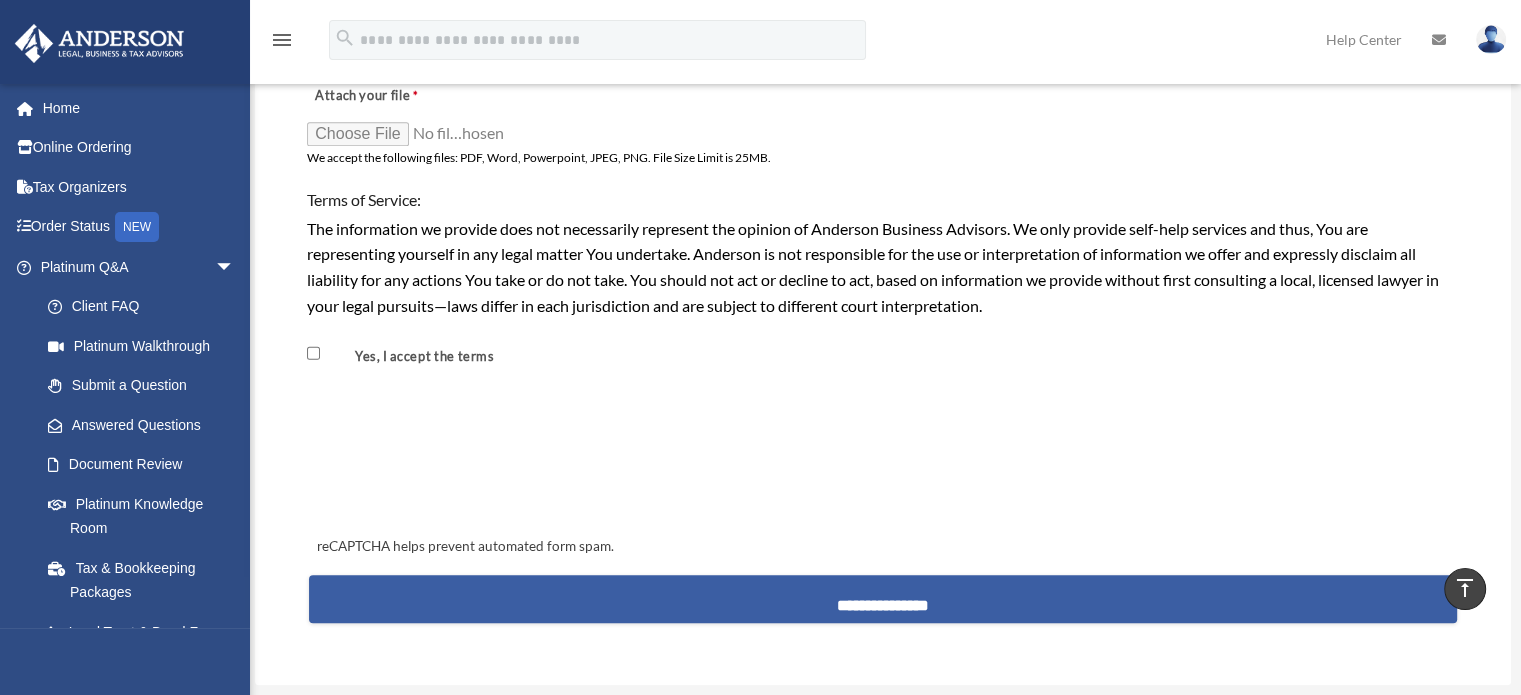 click on "**********" at bounding box center [883, 599] 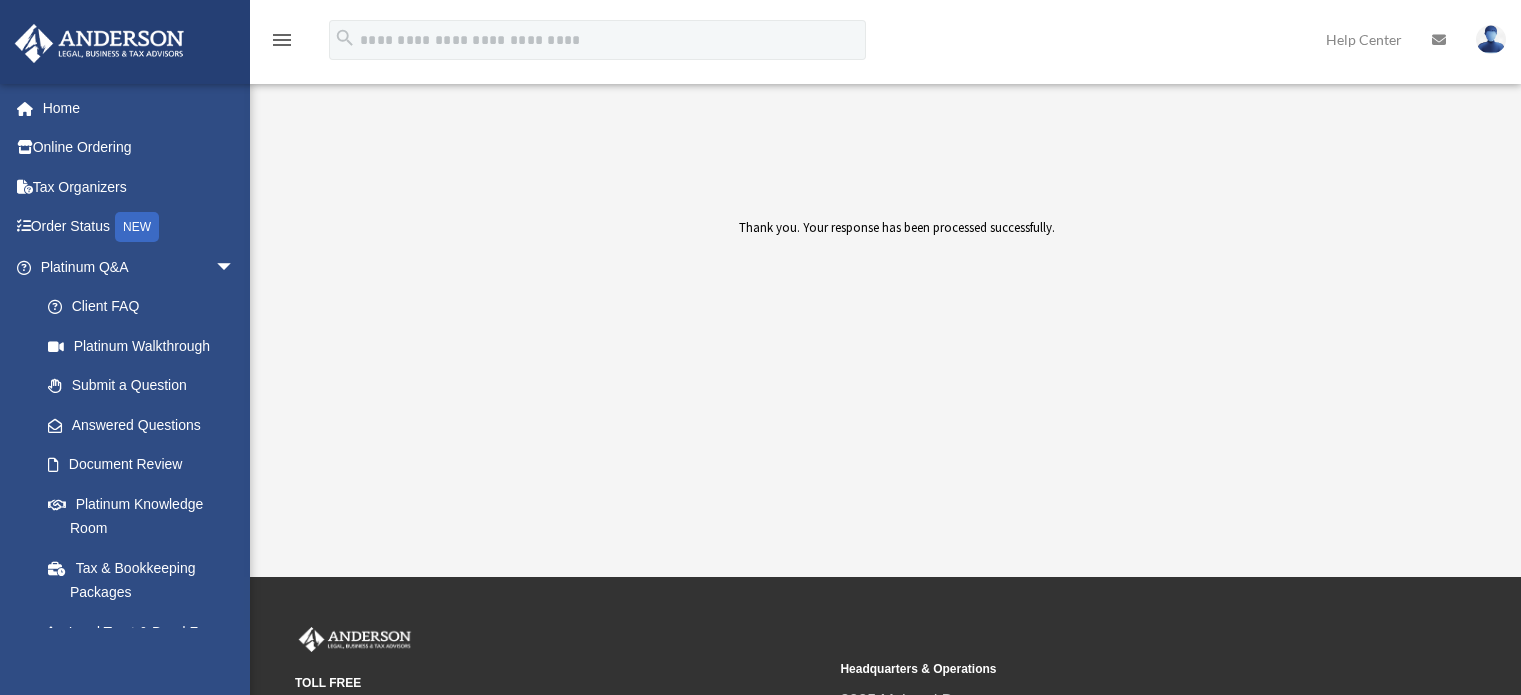 scroll, scrollTop: 0, scrollLeft: 0, axis: both 